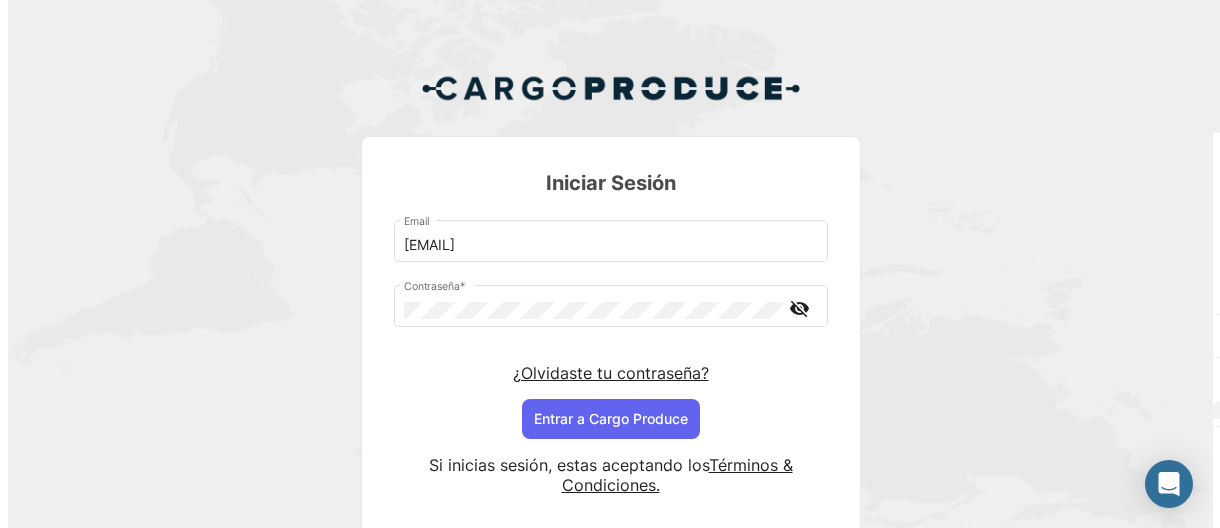 scroll, scrollTop: 0, scrollLeft: 0, axis: both 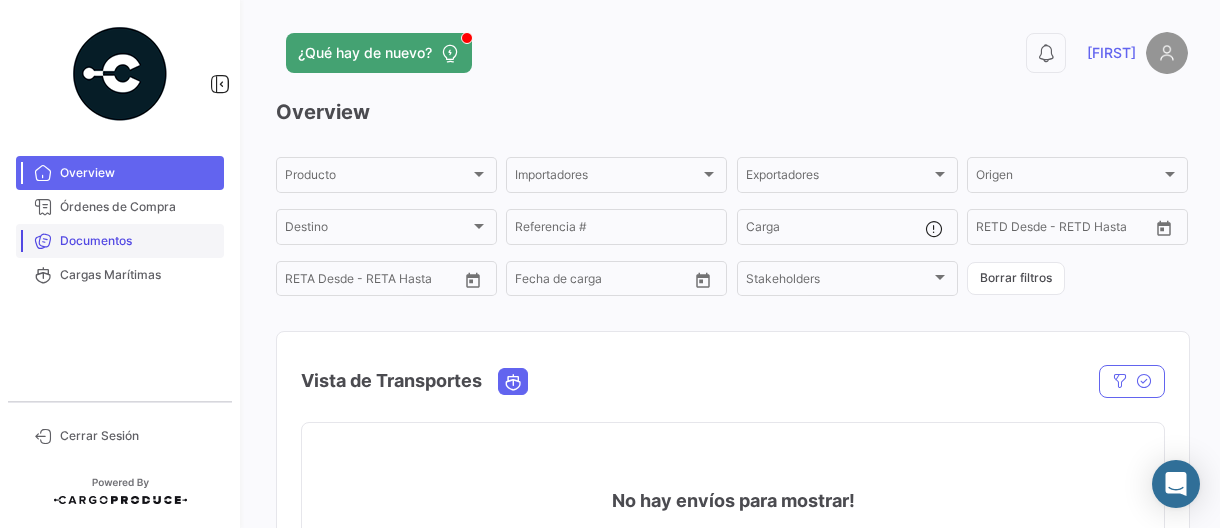 click on "Documentos" at bounding box center (138, 241) 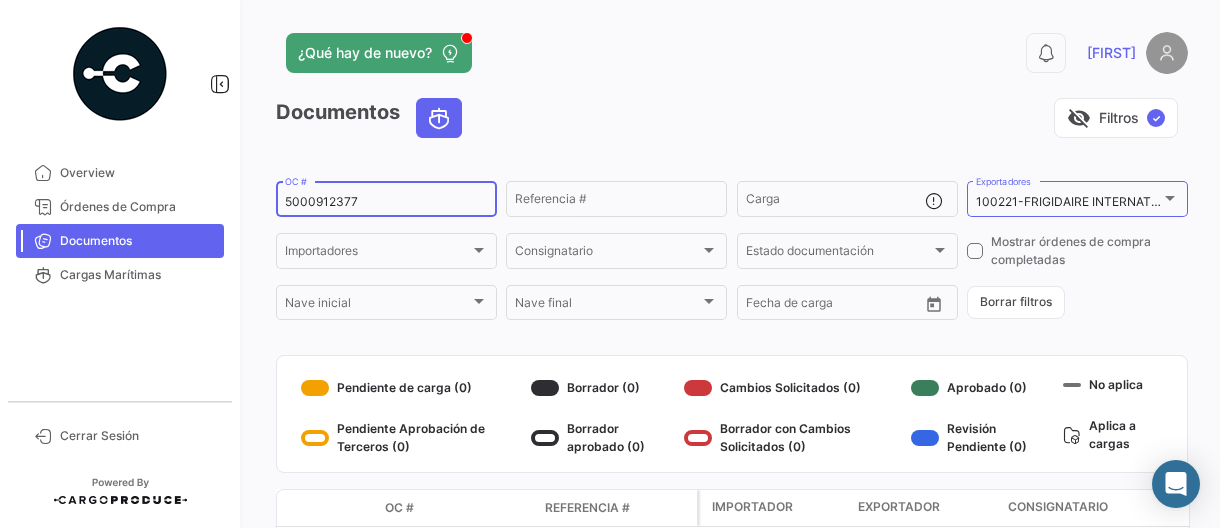 click on "5000912377" at bounding box center [386, 202] 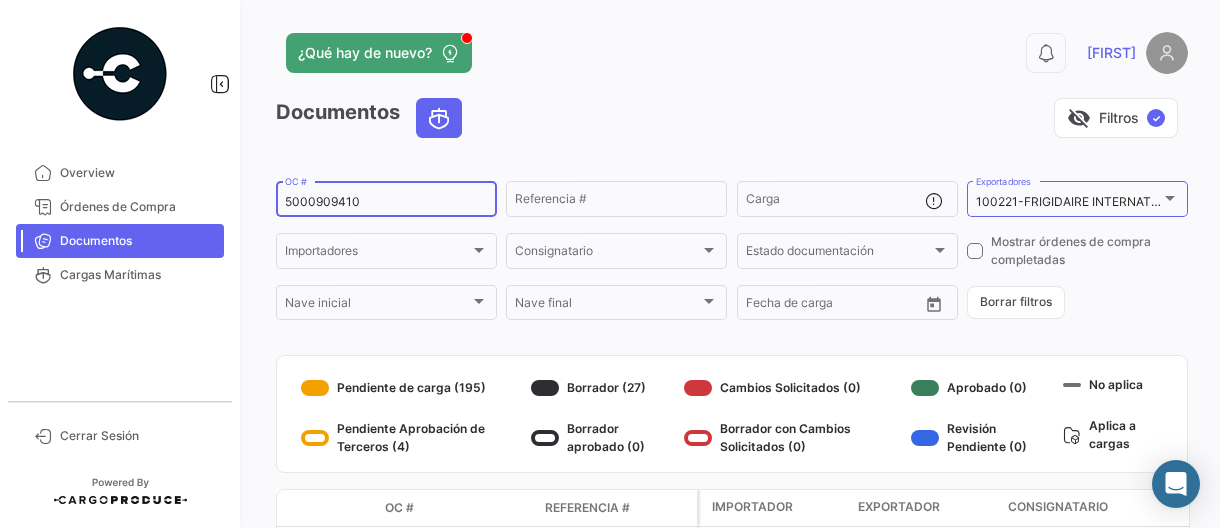 type on "5000909410" 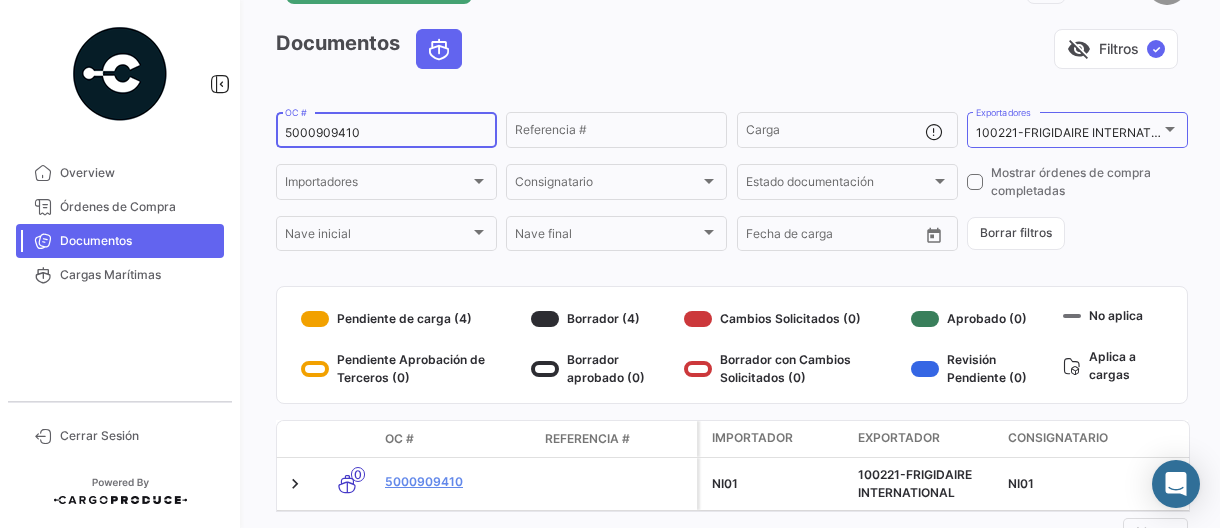 scroll, scrollTop: 156, scrollLeft: 0, axis: vertical 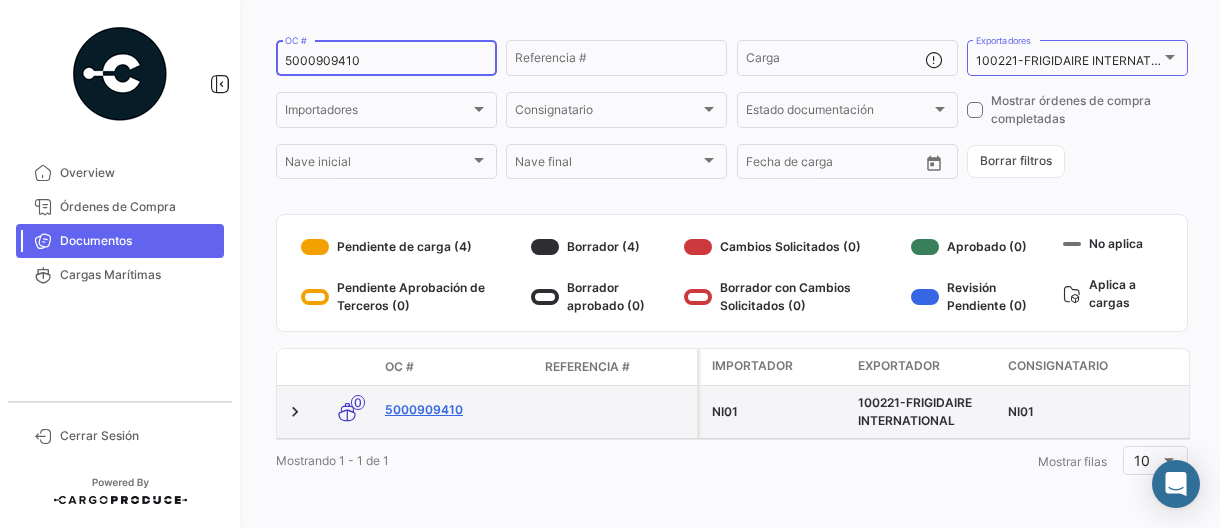 click on "5000909410" 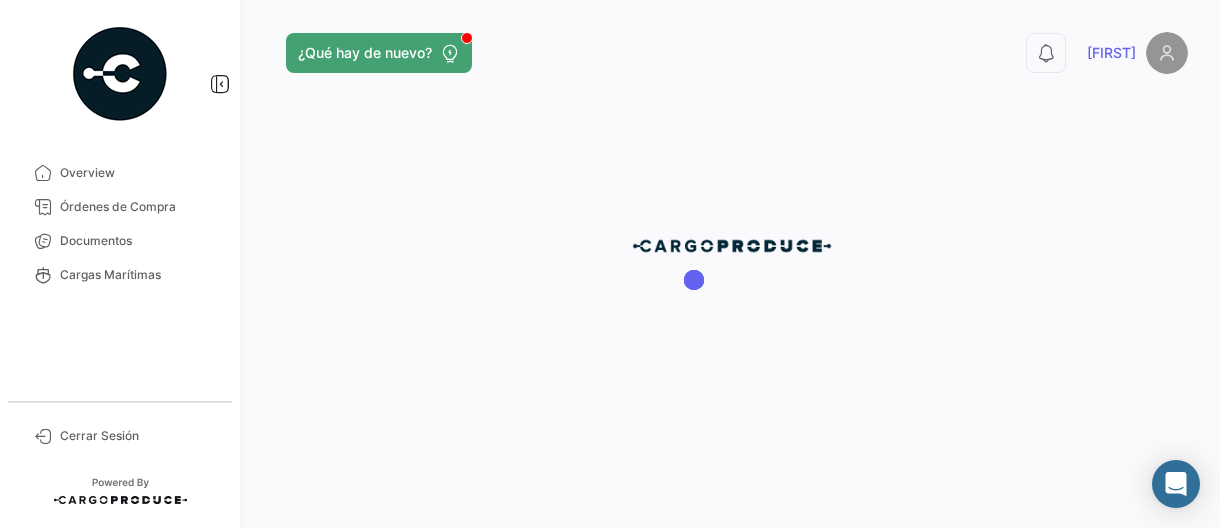 scroll, scrollTop: 0, scrollLeft: 0, axis: both 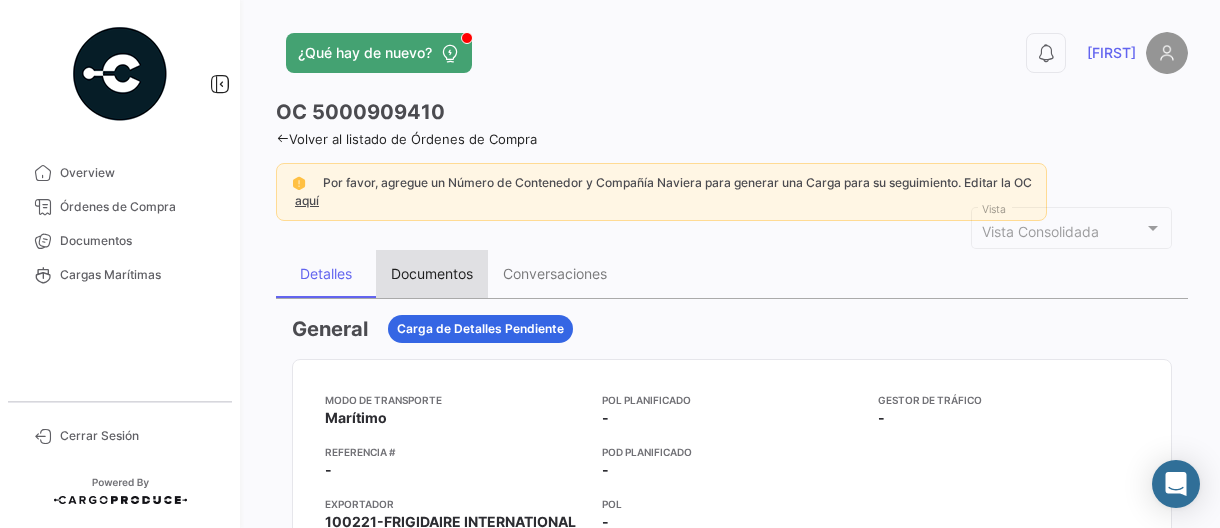 click on "Documentos" at bounding box center [432, 274] 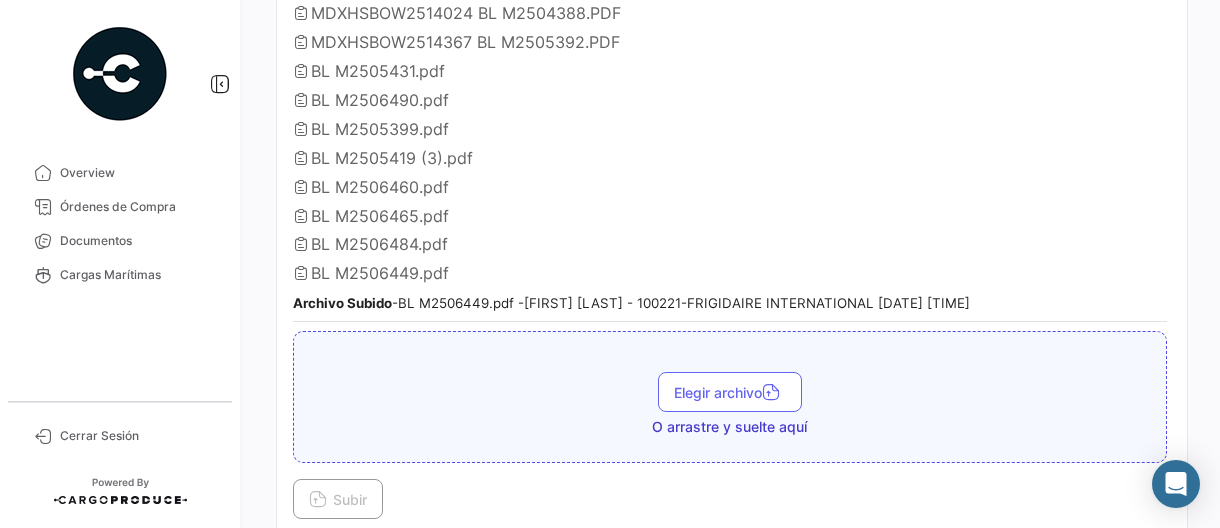 scroll, scrollTop: 600, scrollLeft: 0, axis: vertical 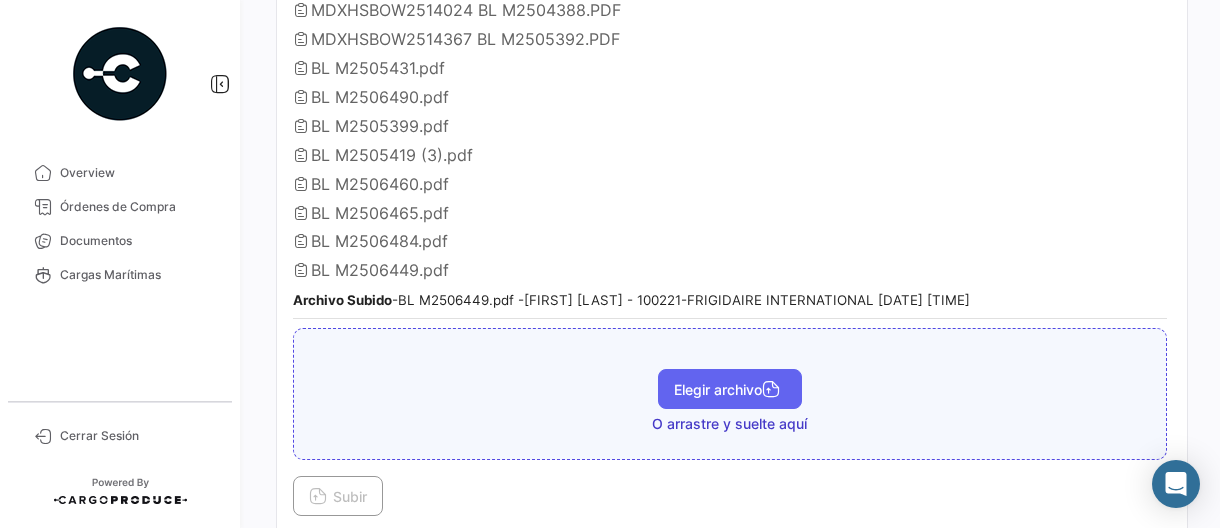 click on "Elegir archivo" at bounding box center [730, 389] 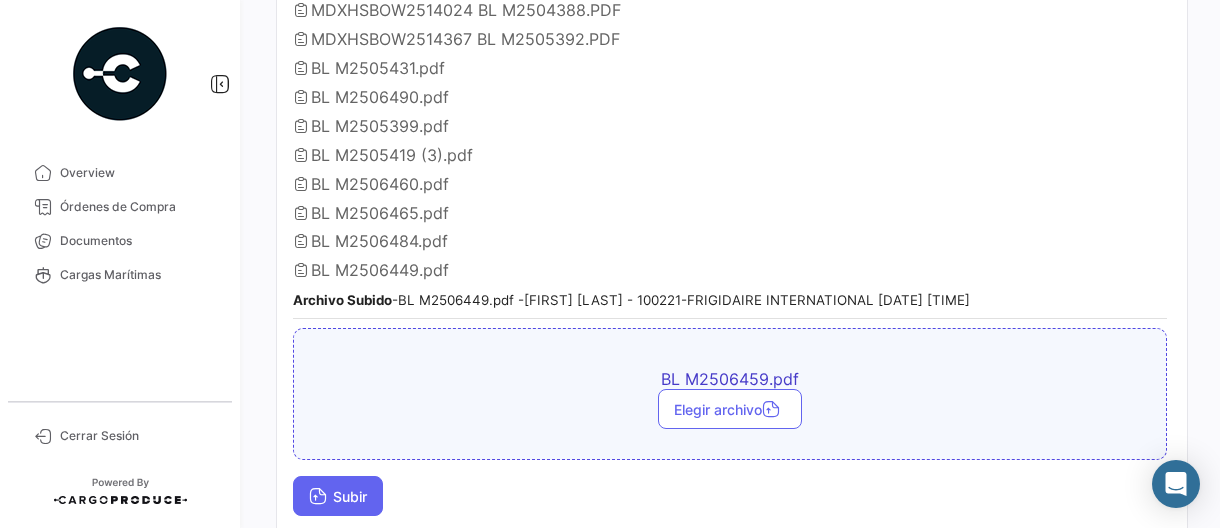 click on "Subir" at bounding box center [338, 496] 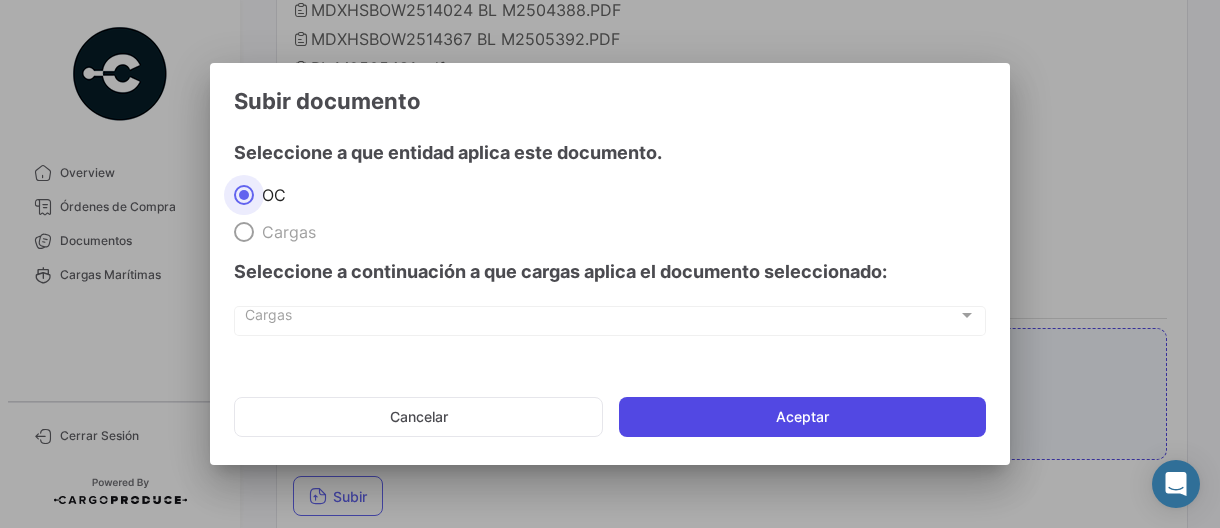 click on "Aceptar" 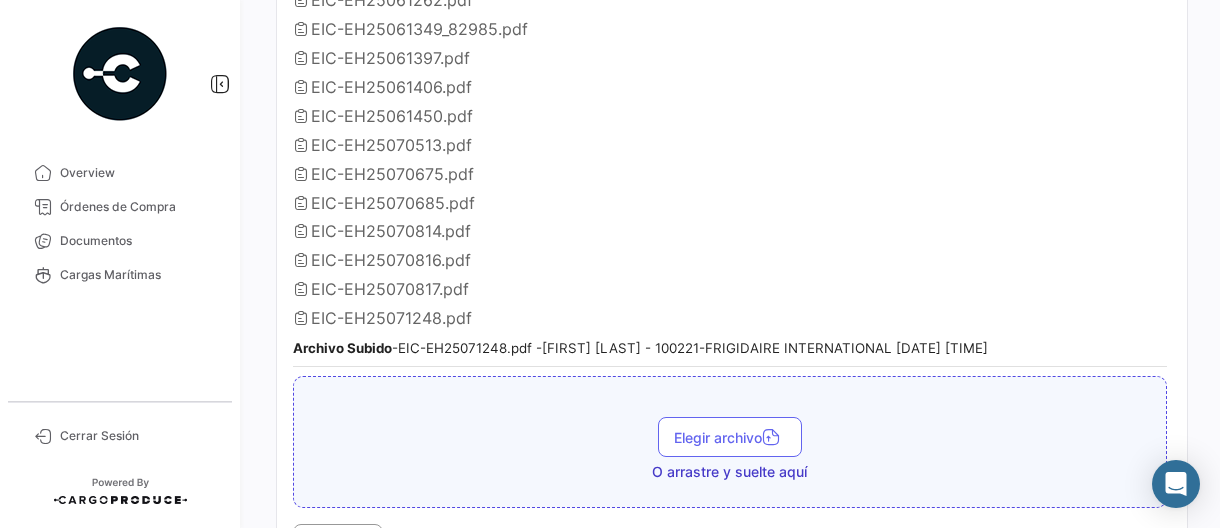scroll, scrollTop: 1600, scrollLeft: 0, axis: vertical 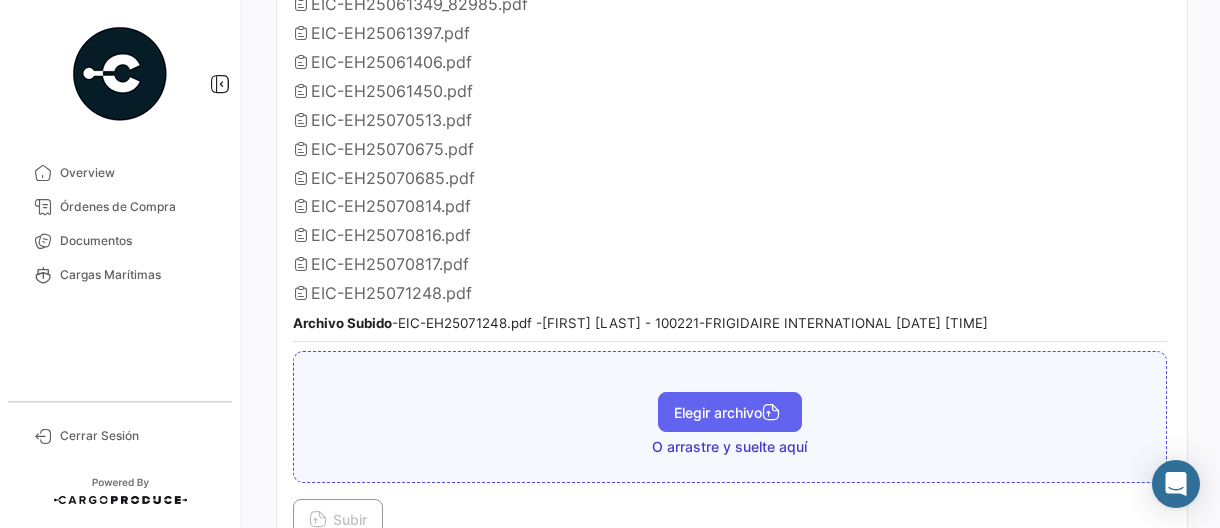 click on "Elegir archivo" at bounding box center [730, 412] 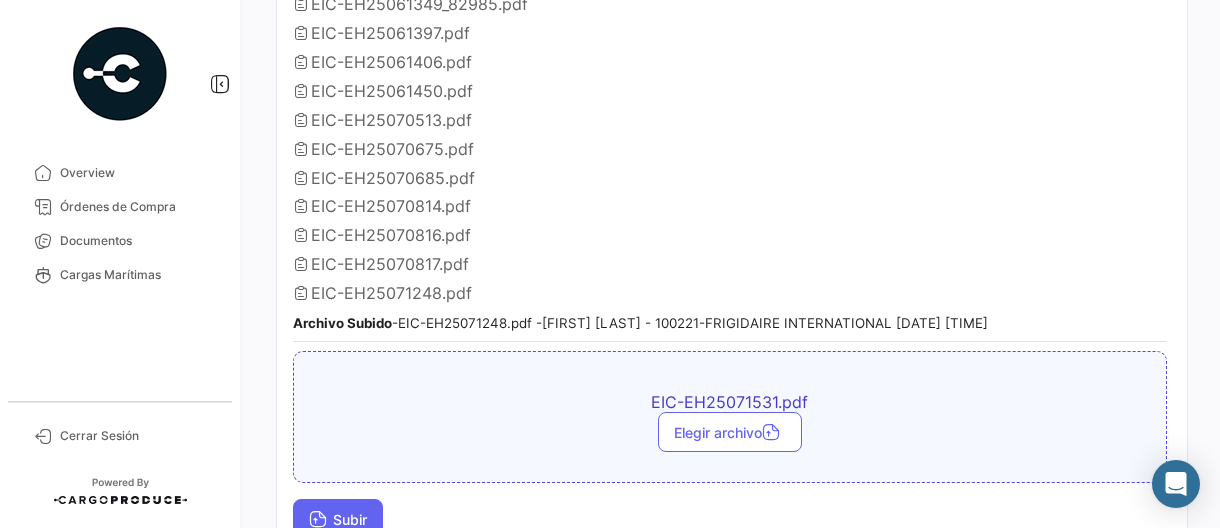 click on "Subir" at bounding box center [338, 519] 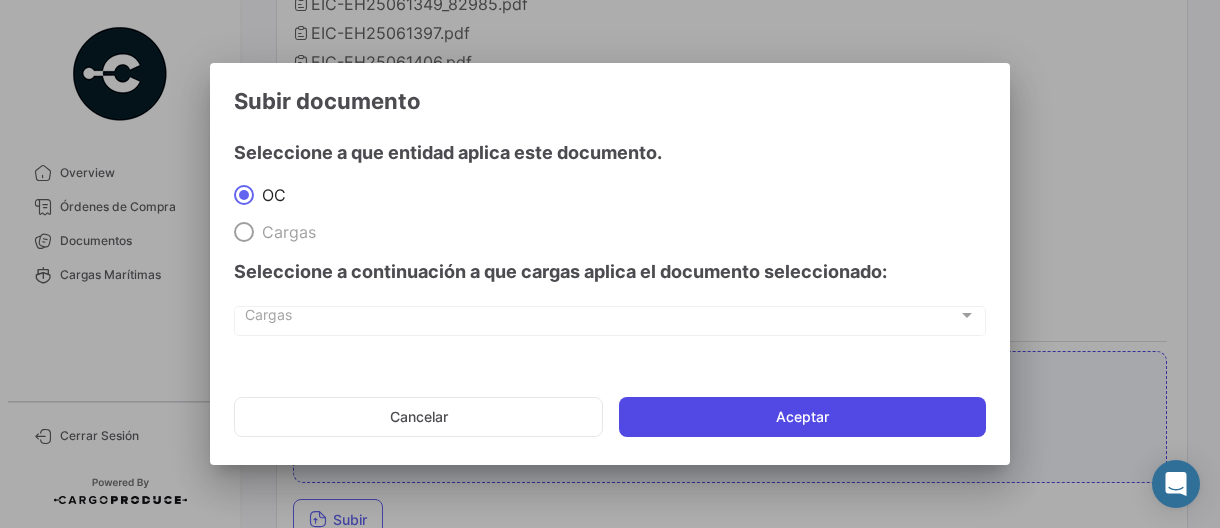click on "Aceptar" 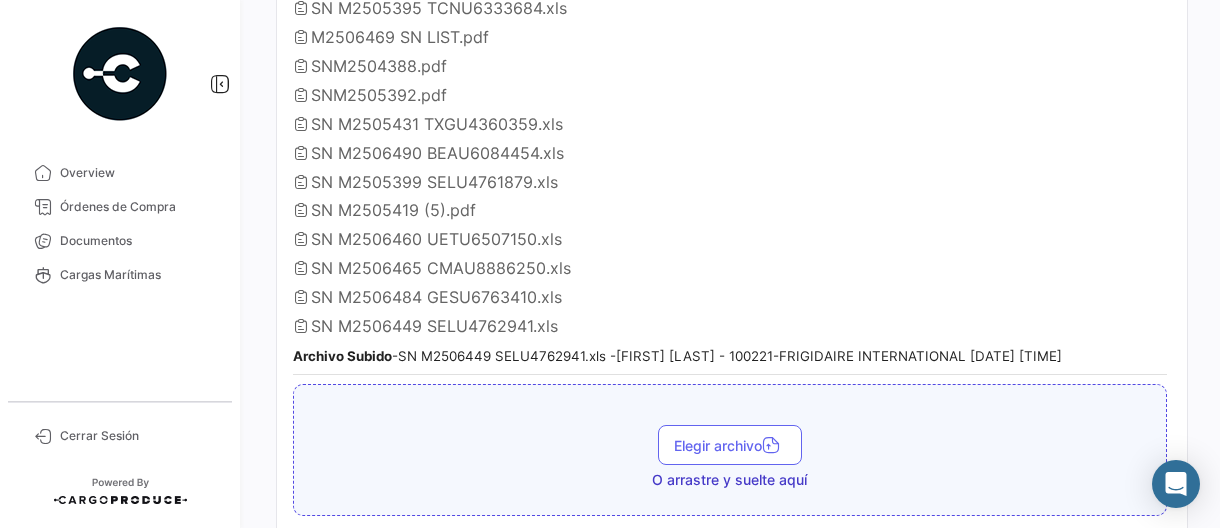 scroll, scrollTop: 2200, scrollLeft: 0, axis: vertical 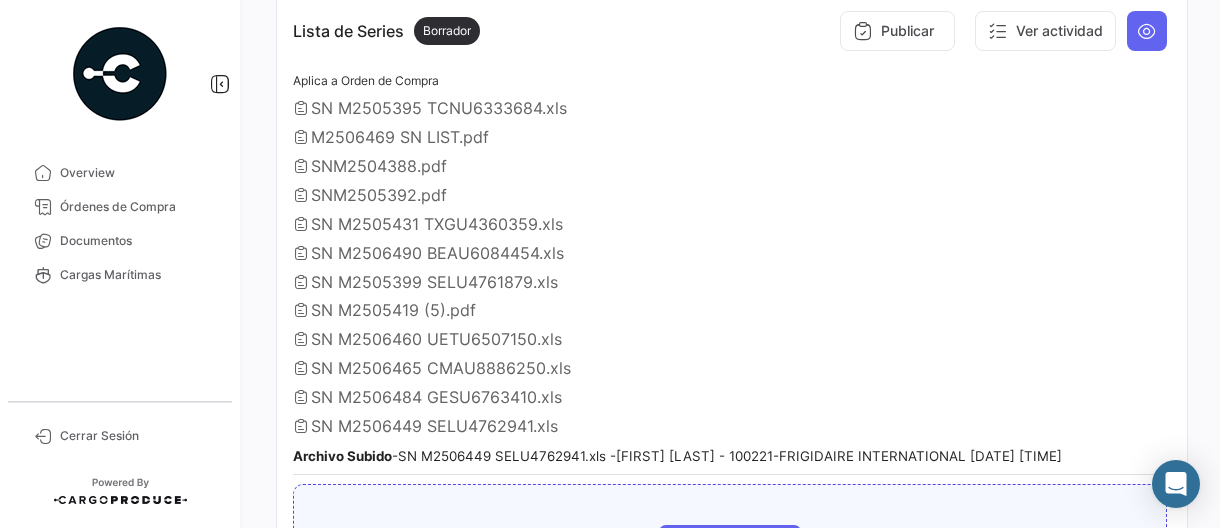 click on "Elegir archivo" at bounding box center (730, 545) 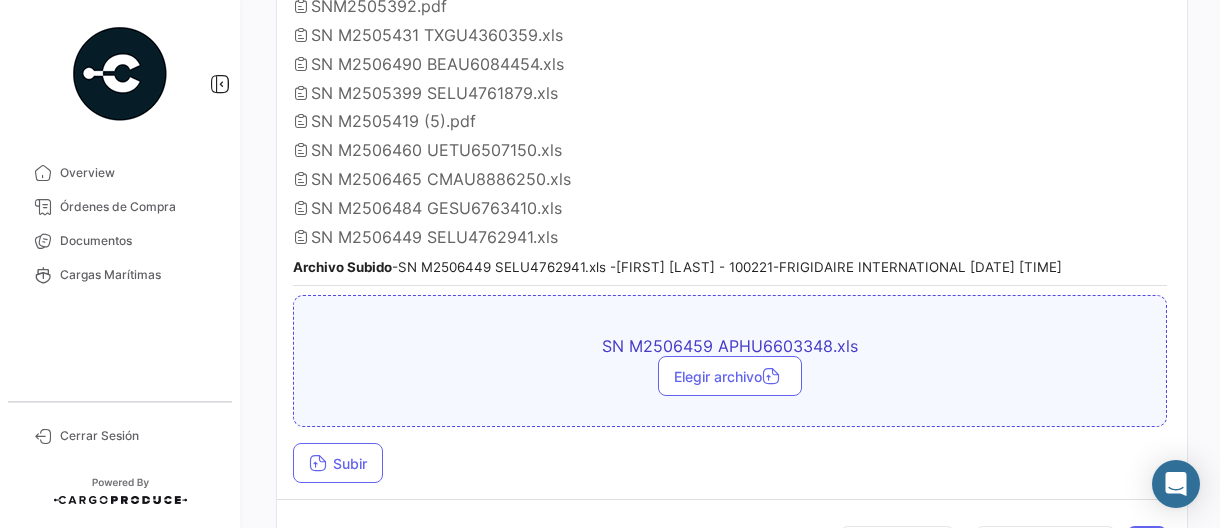 scroll, scrollTop: 2400, scrollLeft: 0, axis: vertical 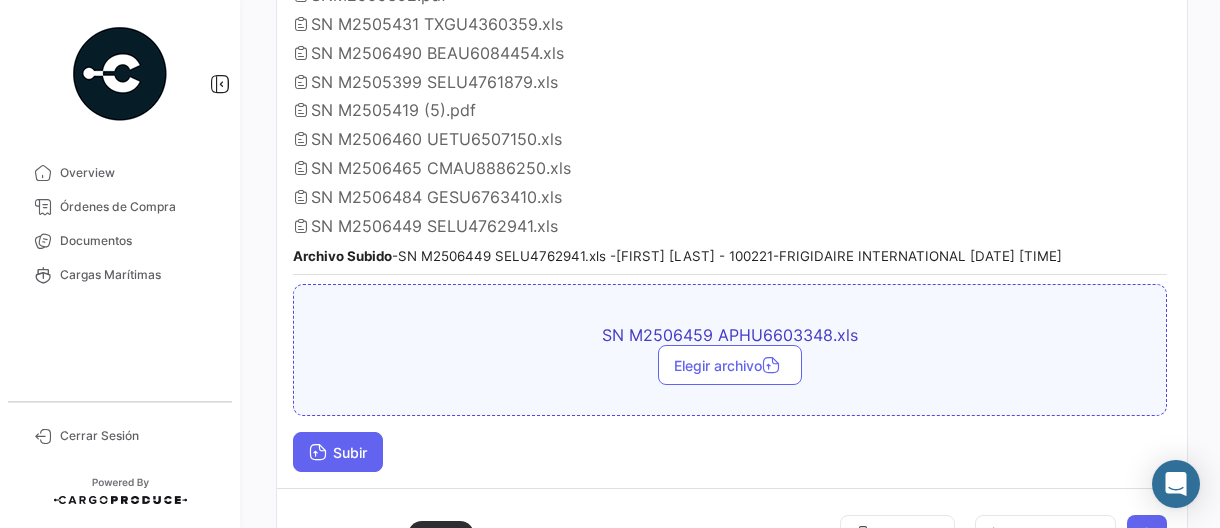click on "Subir" at bounding box center [338, 452] 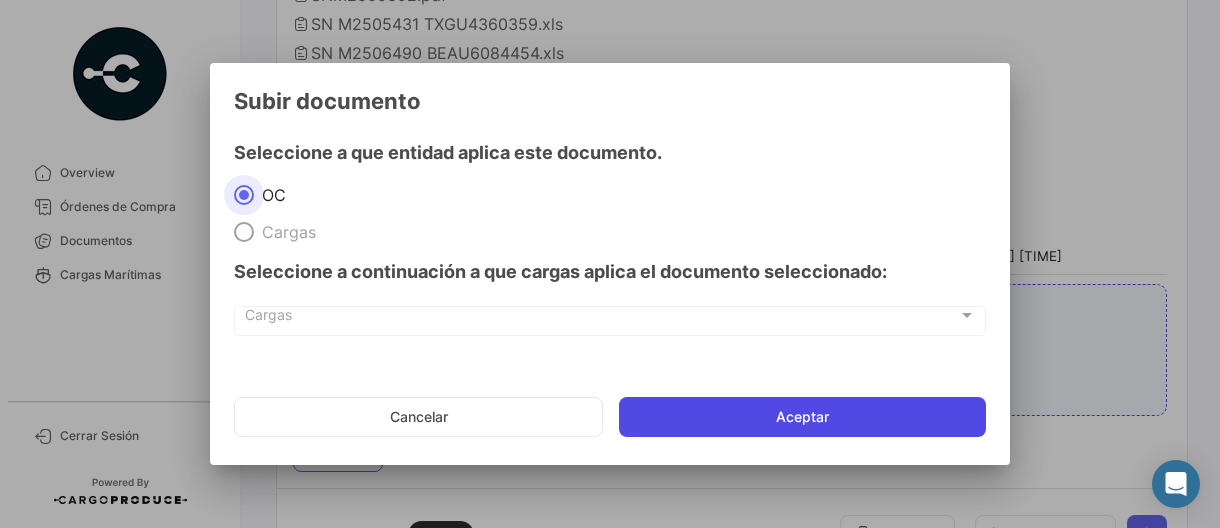 click on "Aceptar" 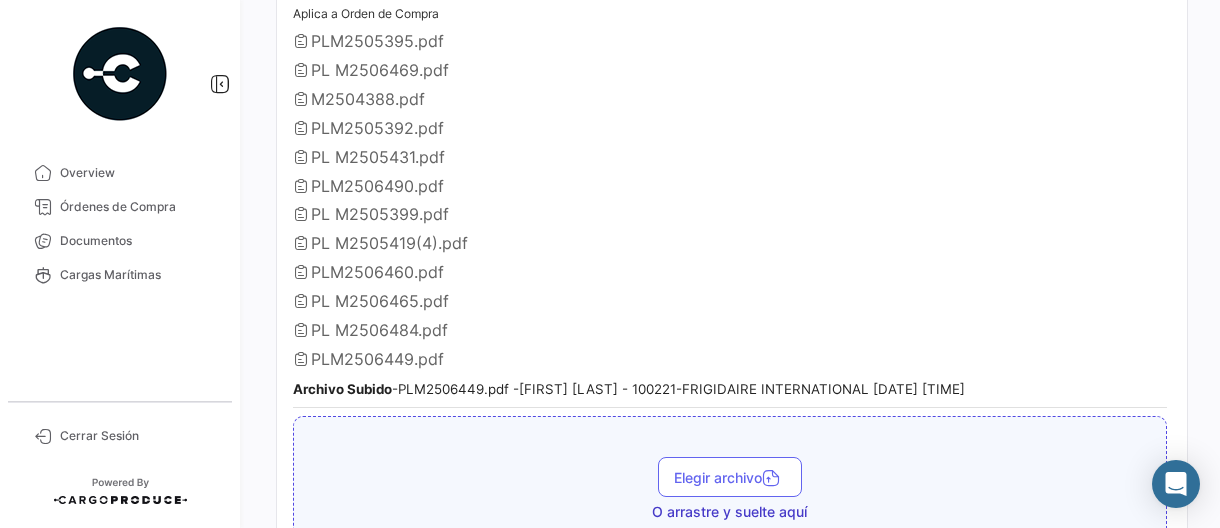scroll, scrollTop: 3100, scrollLeft: 0, axis: vertical 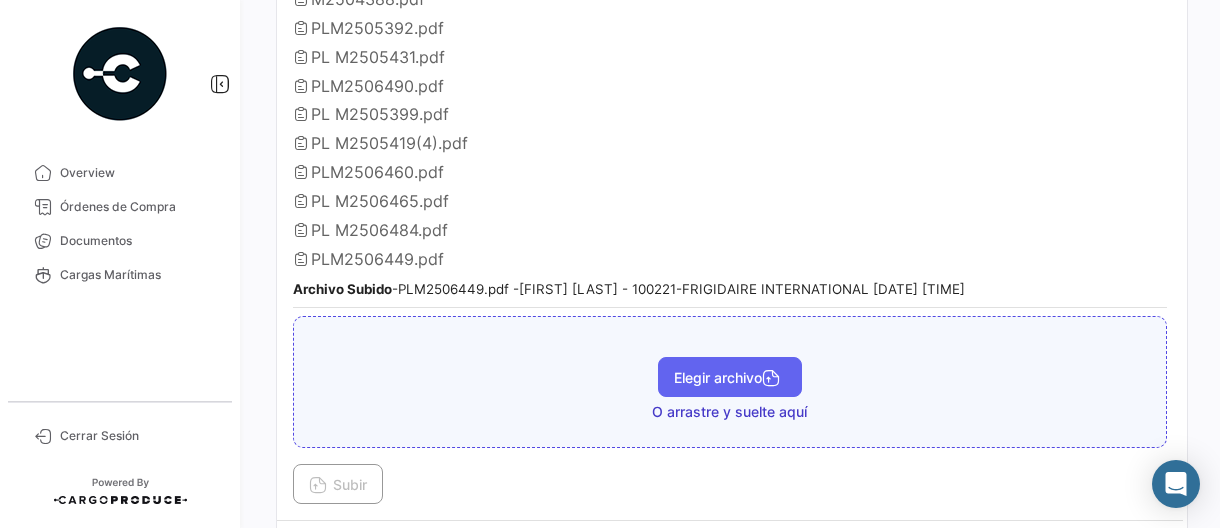 click on "Elegir archivo" at bounding box center [730, 377] 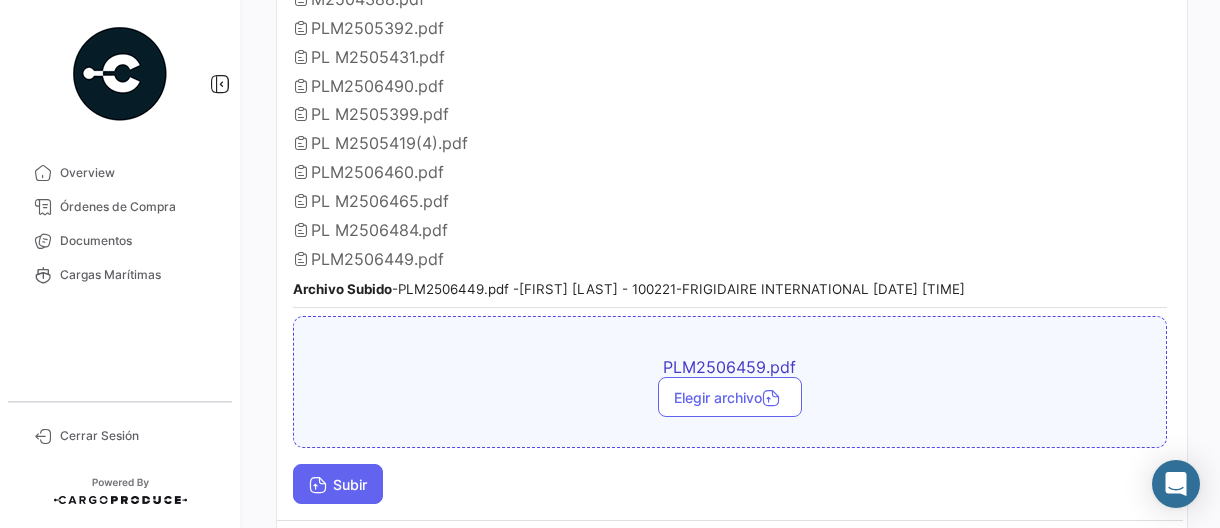 click on "Subir" at bounding box center (338, 484) 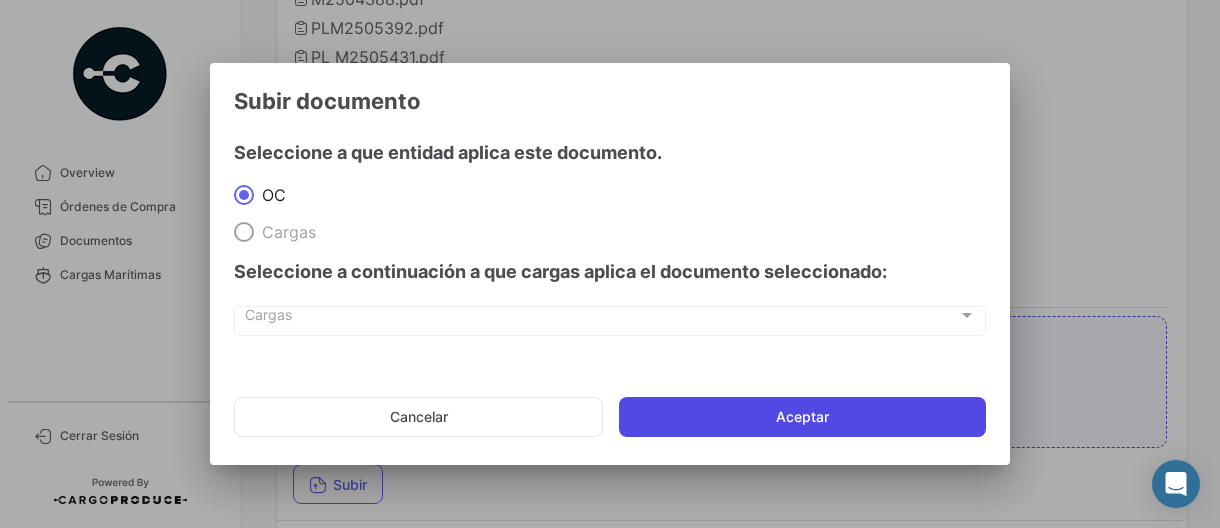 click on "Aceptar" 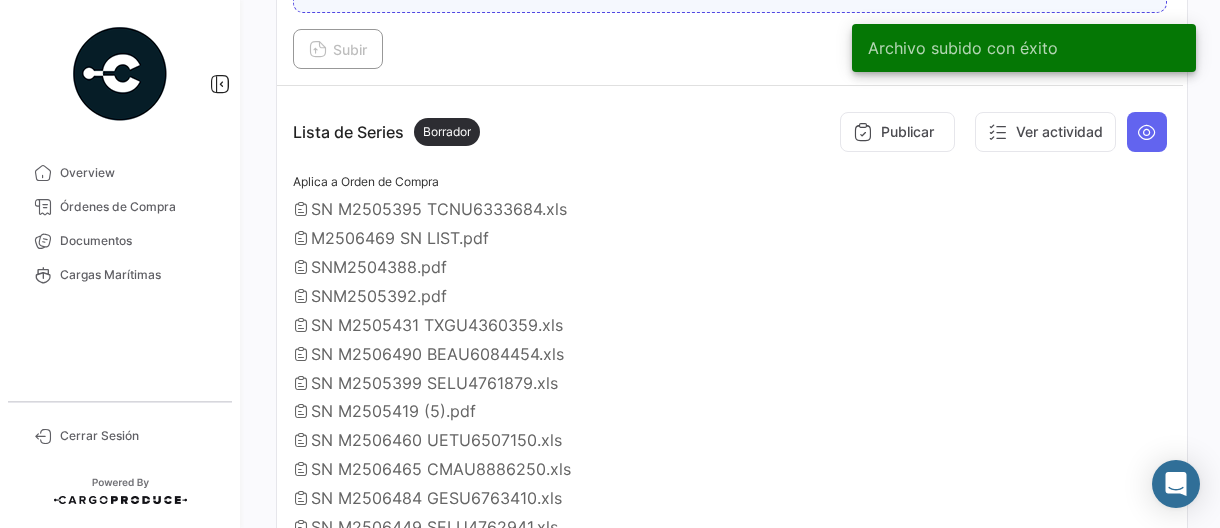 scroll, scrollTop: 2098, scrollLeft: 0, axis: vertical 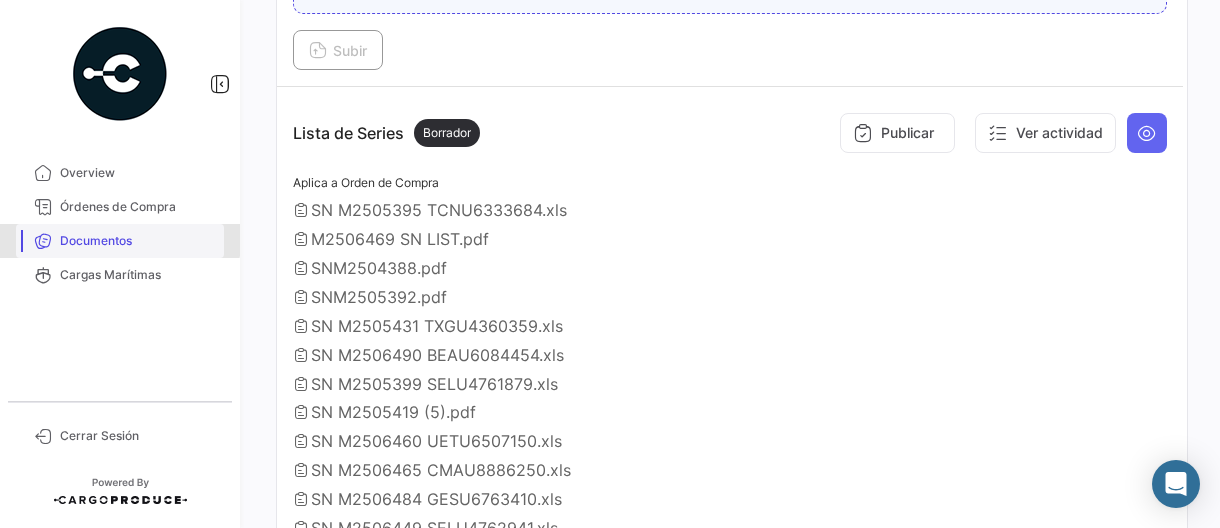 click on "Documentos" at bounding box center (138, 241) 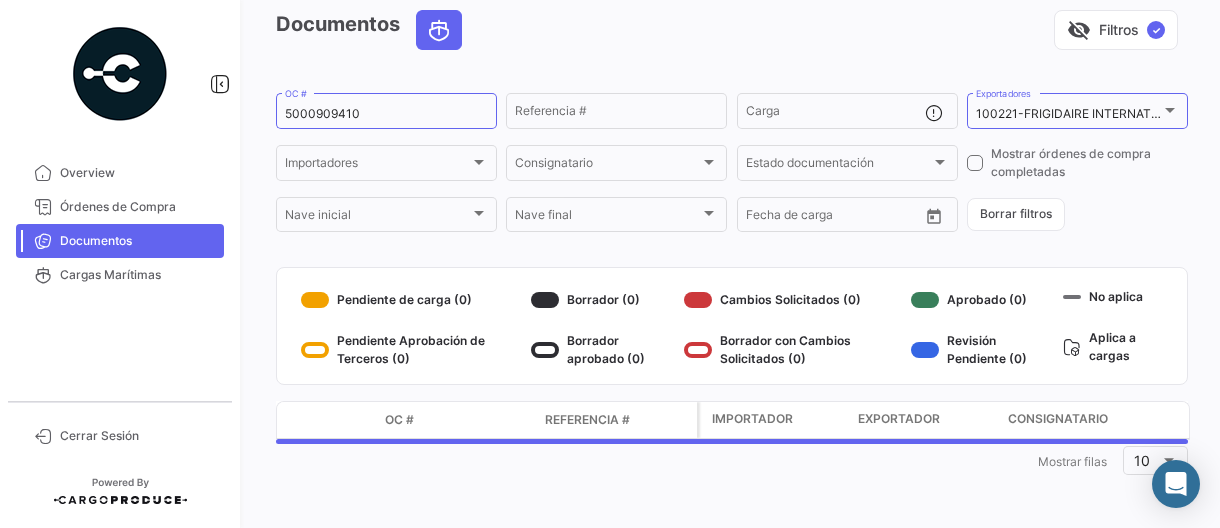 scroll, scrollTop: 0, scrollLeft: 0, axis: both 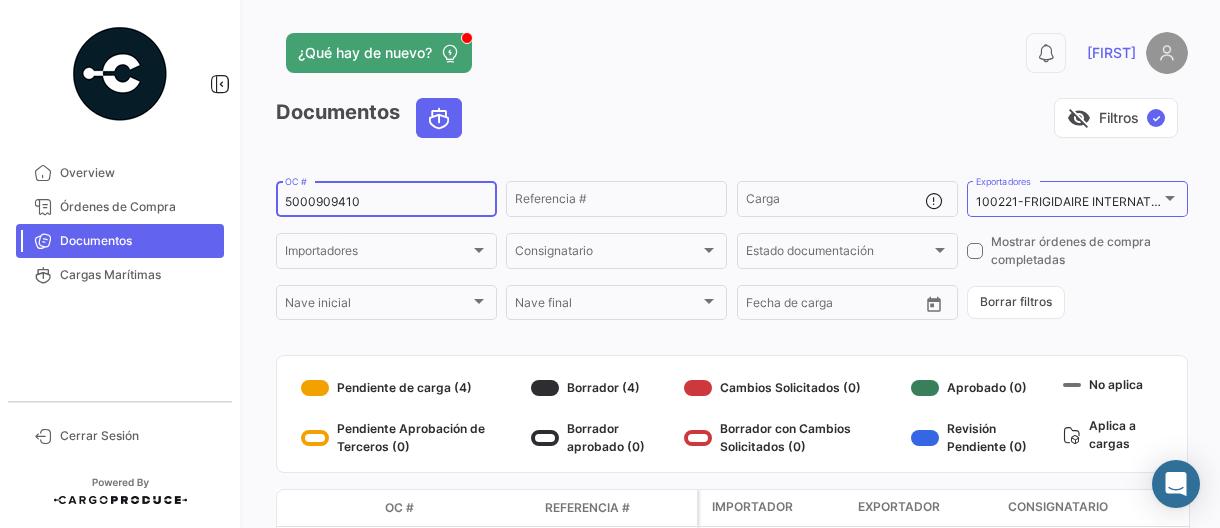 click on "5000909410" at bounding box center [386, 202] 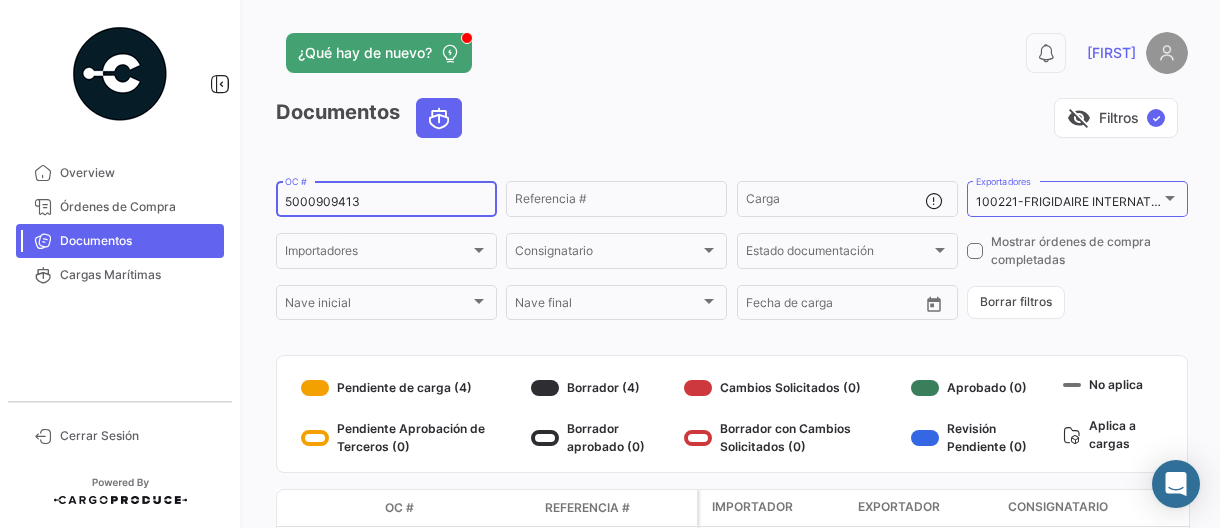 type on "5000909413" 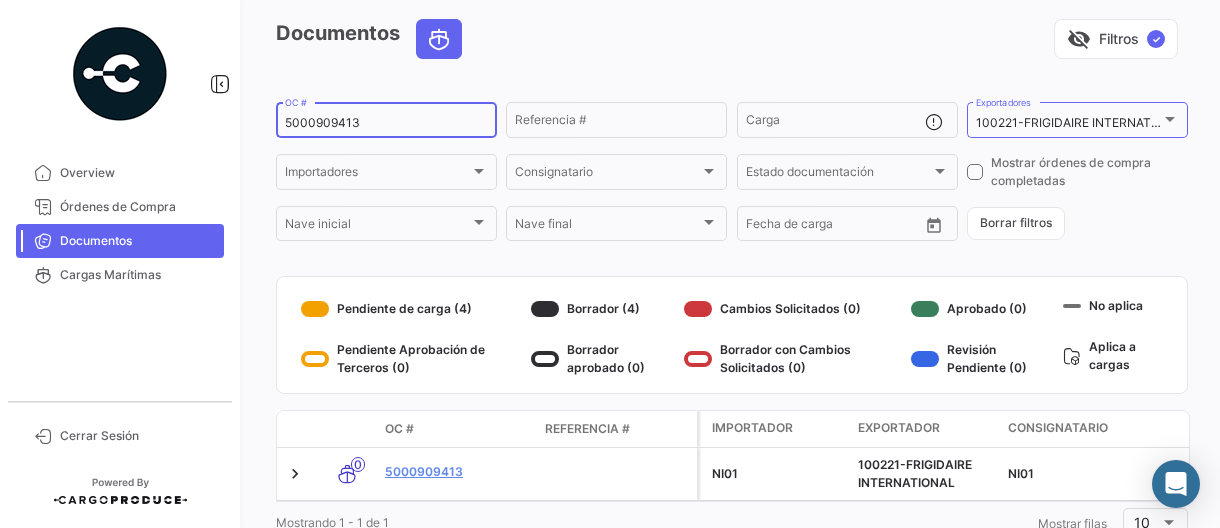 scroll, scrollTop: 156, scrollLeft: 0, axis: vertical 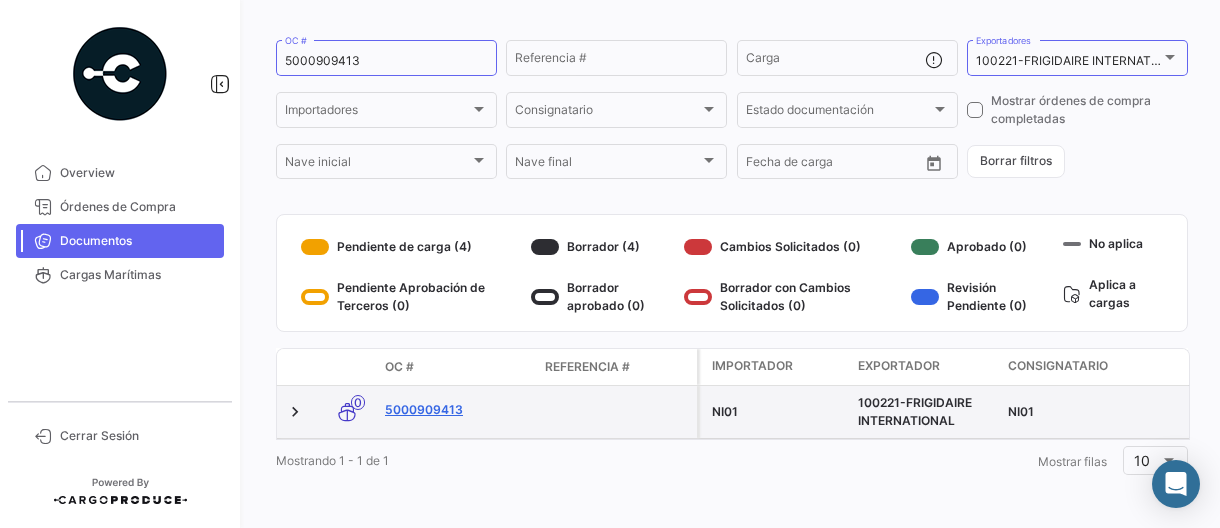 click on "5000909413" 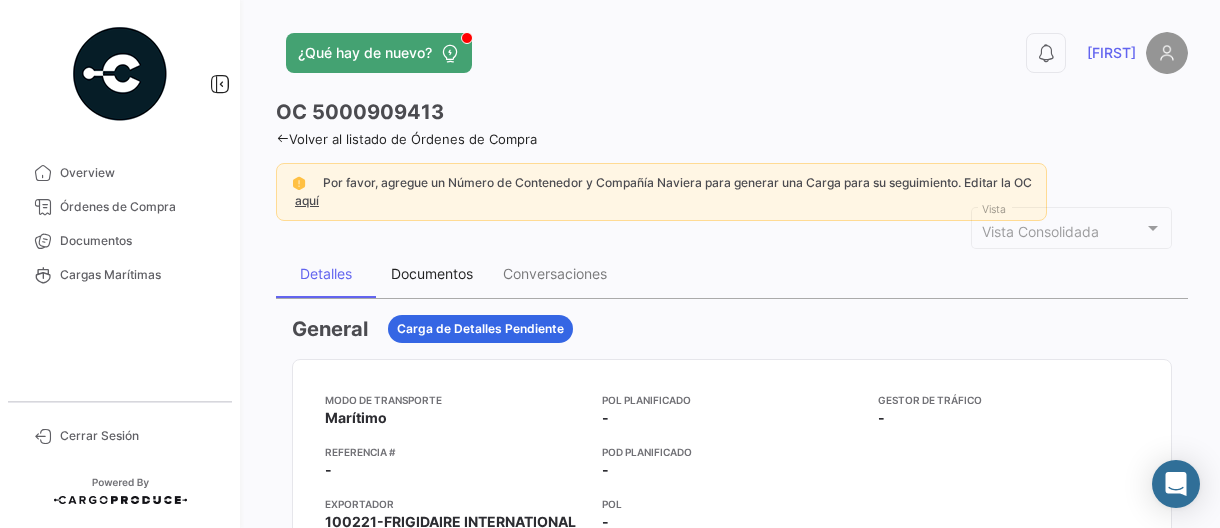 click on "Documentos" at bounding box center (432, 273) 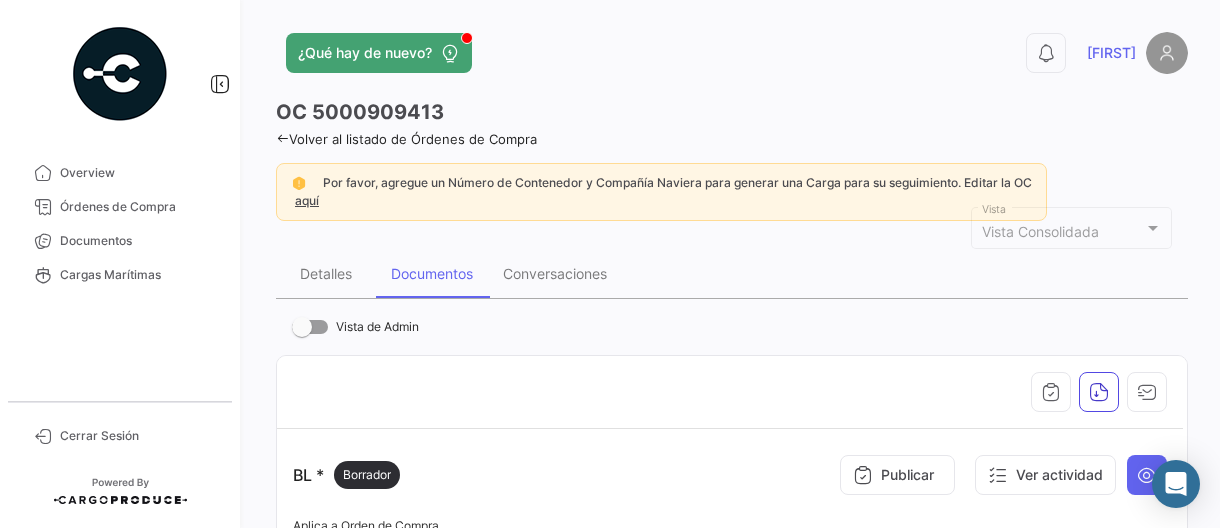scroll, scrollTop: 300, scrollLeft: 0, axis: vertical 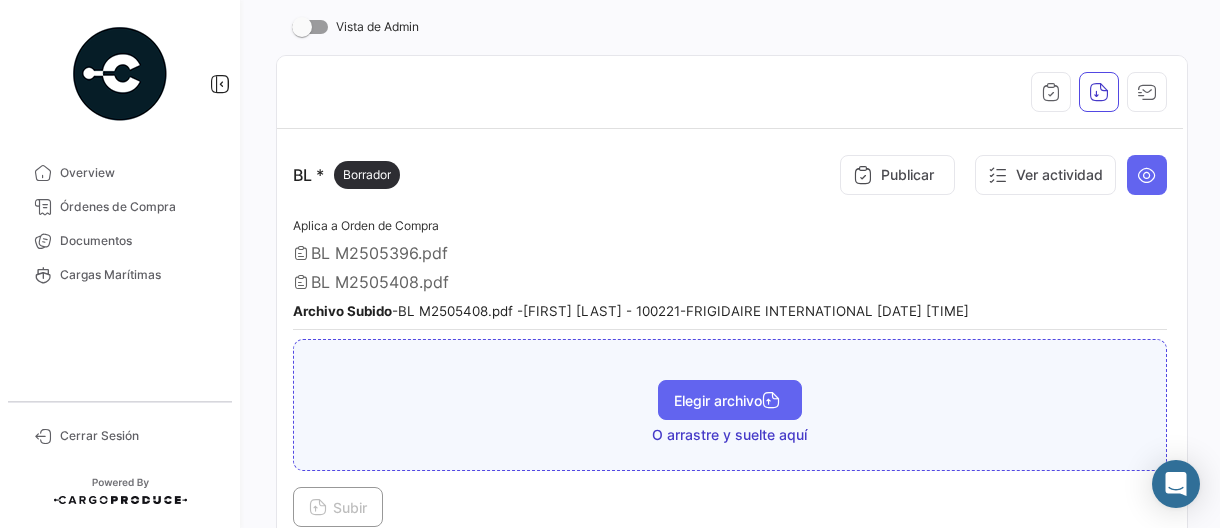 click on "Elegir archivo" at bounding box center [730, 400] 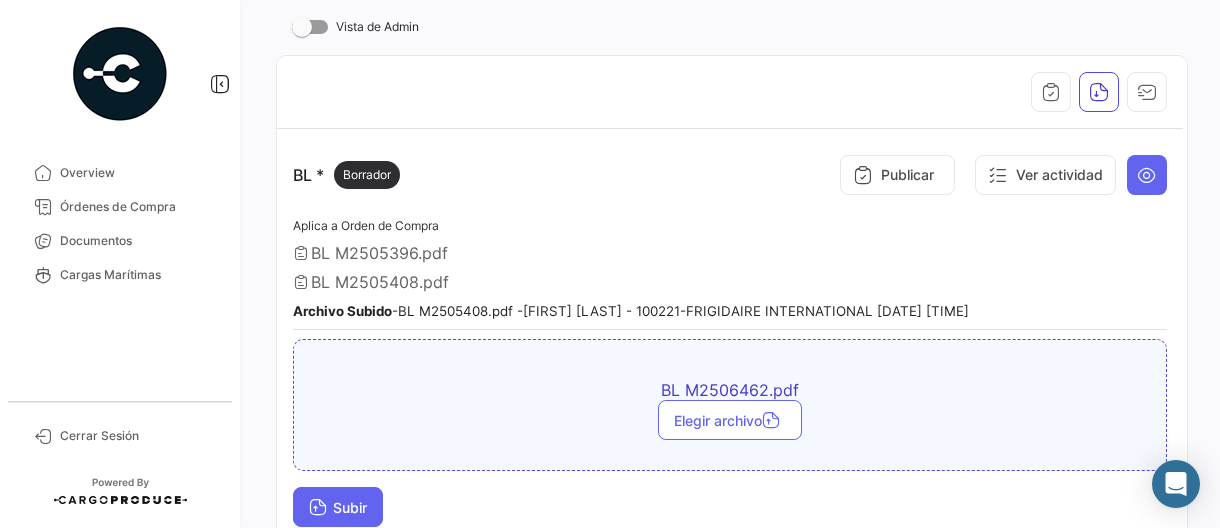 click on "Subir" at bounding box center [338, 507] 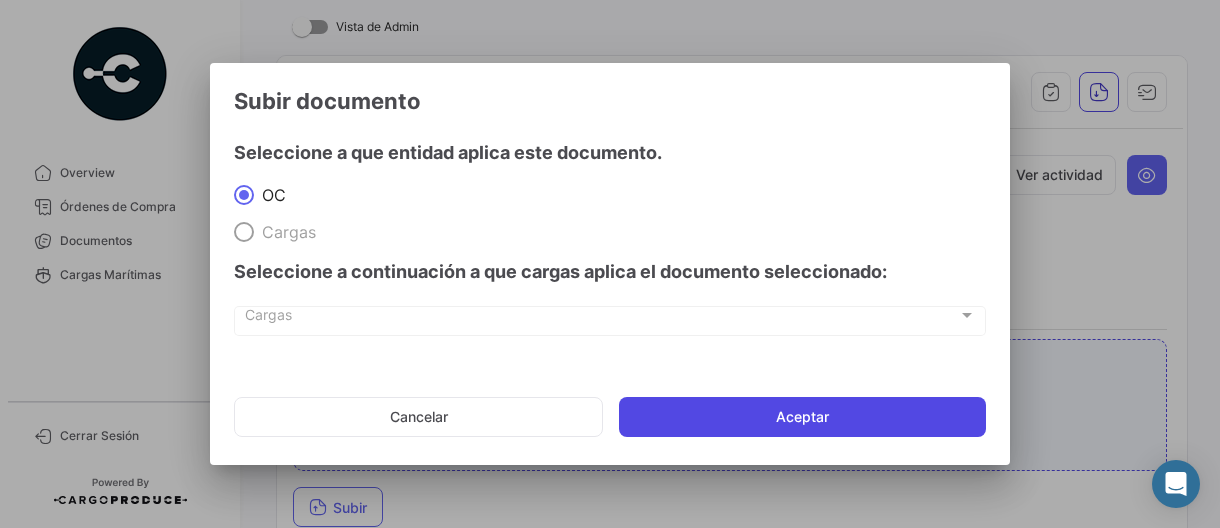 click on "Aceptar" 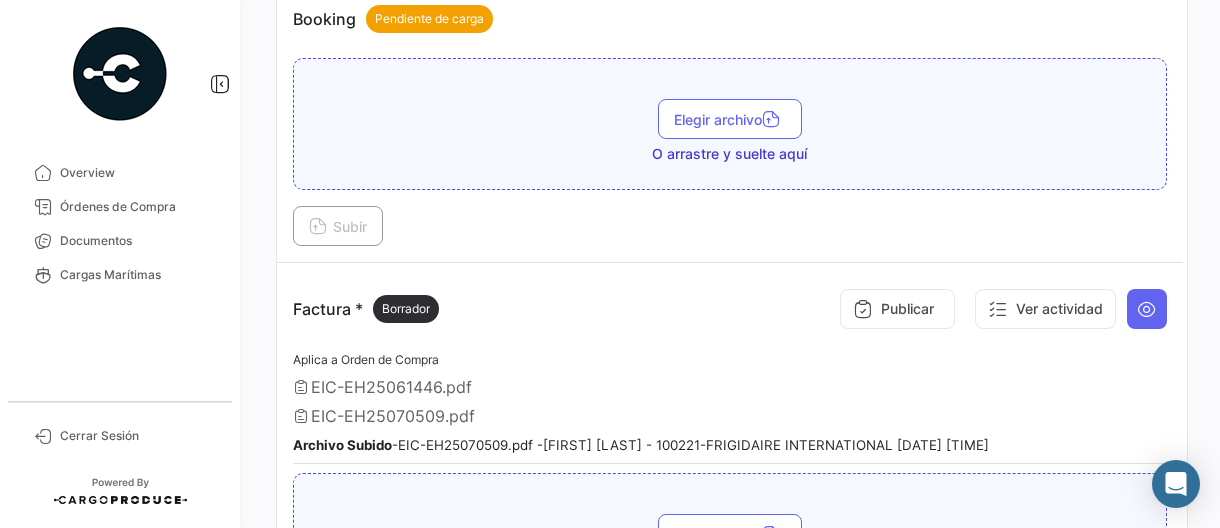 scroll, scrollTop: 1100, scrollLeft: 0, axis: vertical 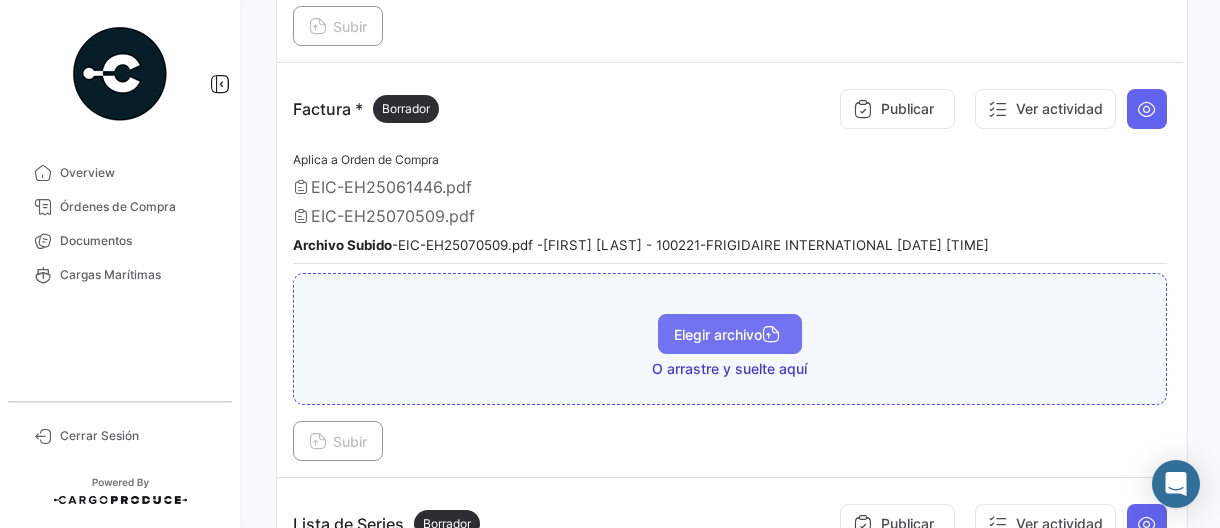 click on "Elegir archivo" at bounding box center (730, 334) 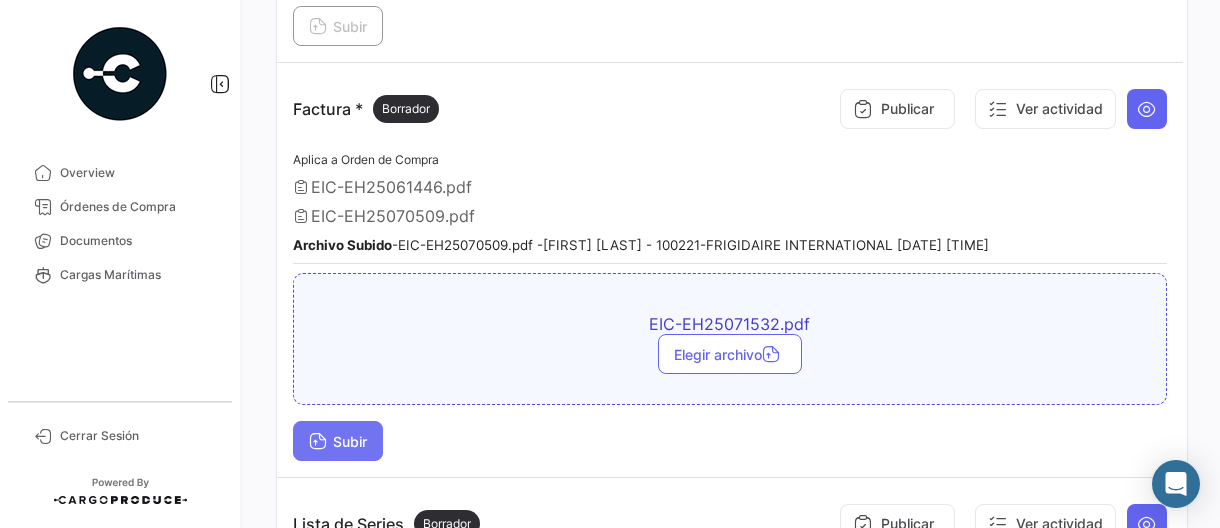 click on "Subir" at bounding box center [338, 441] 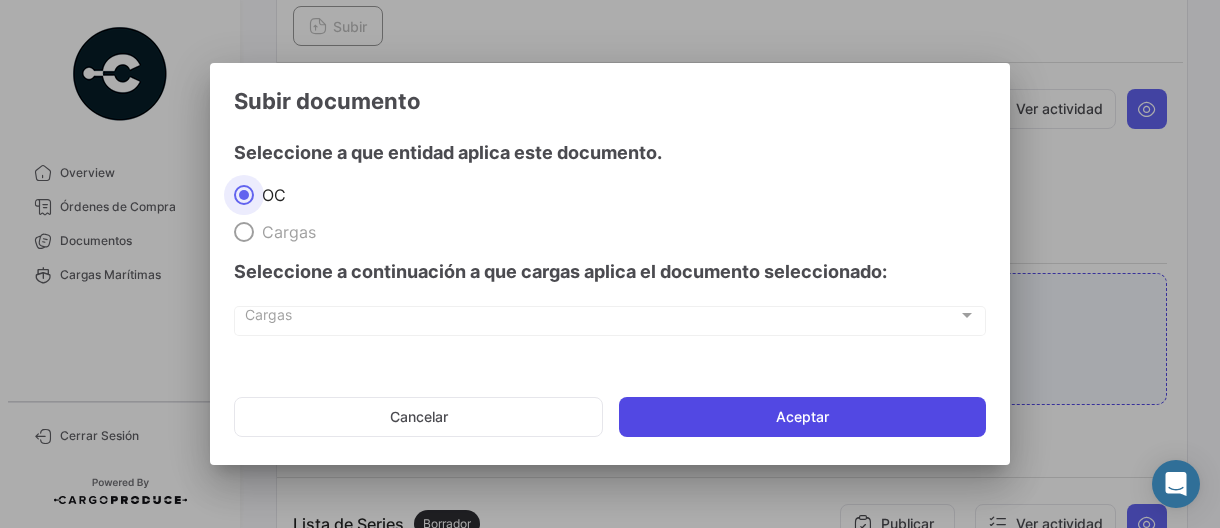 click on "Aceptar" 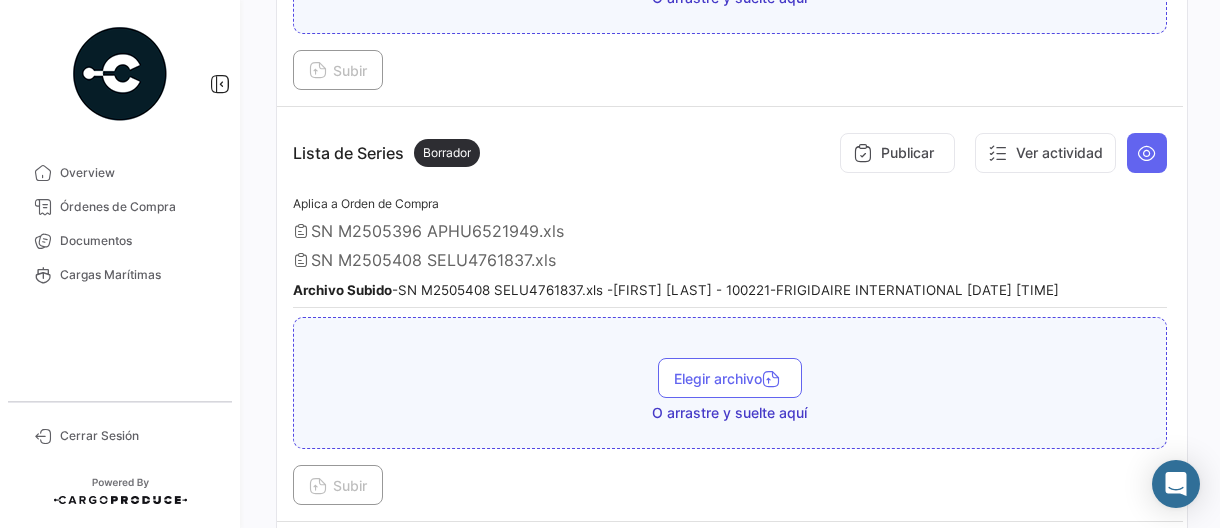 scroll, scrollTop: 1600, scrollLeft: 0, axis: vertical 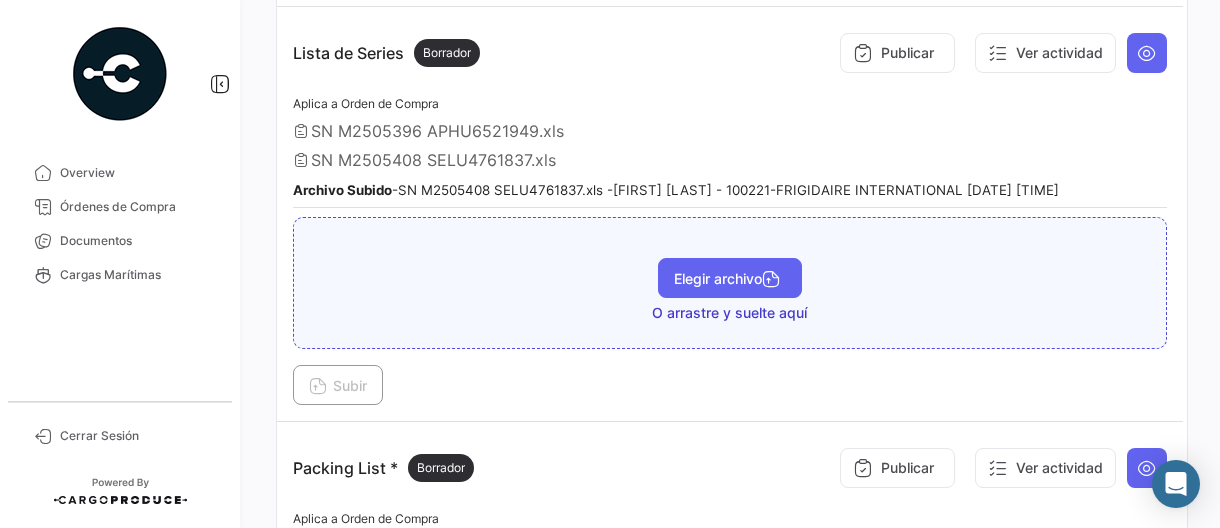 click on "Elegir archivo" at bounding box center [730, 278] 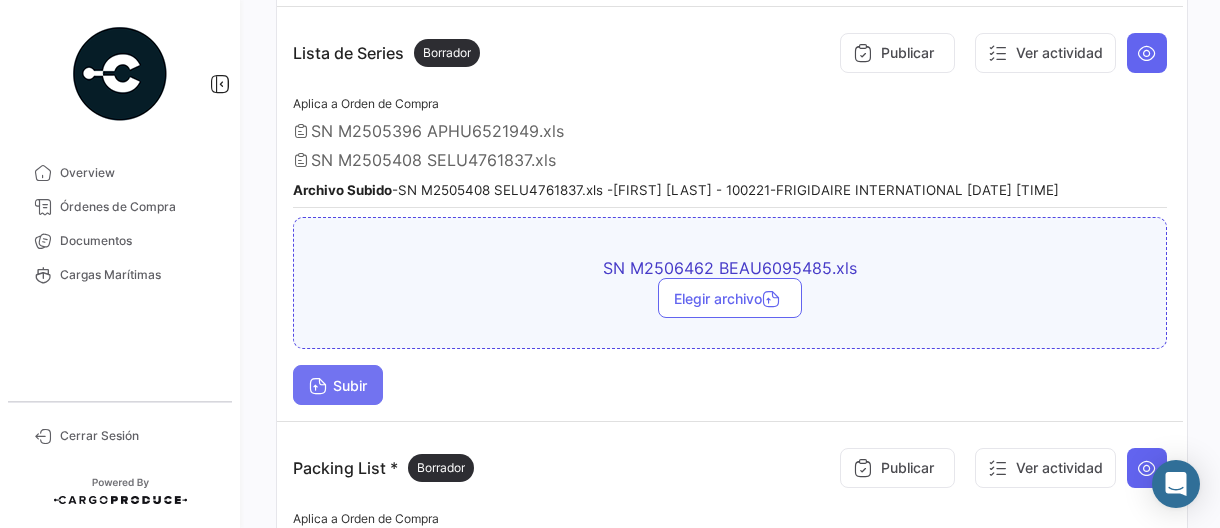 click on "Subir" at bounding box center (338, 385) 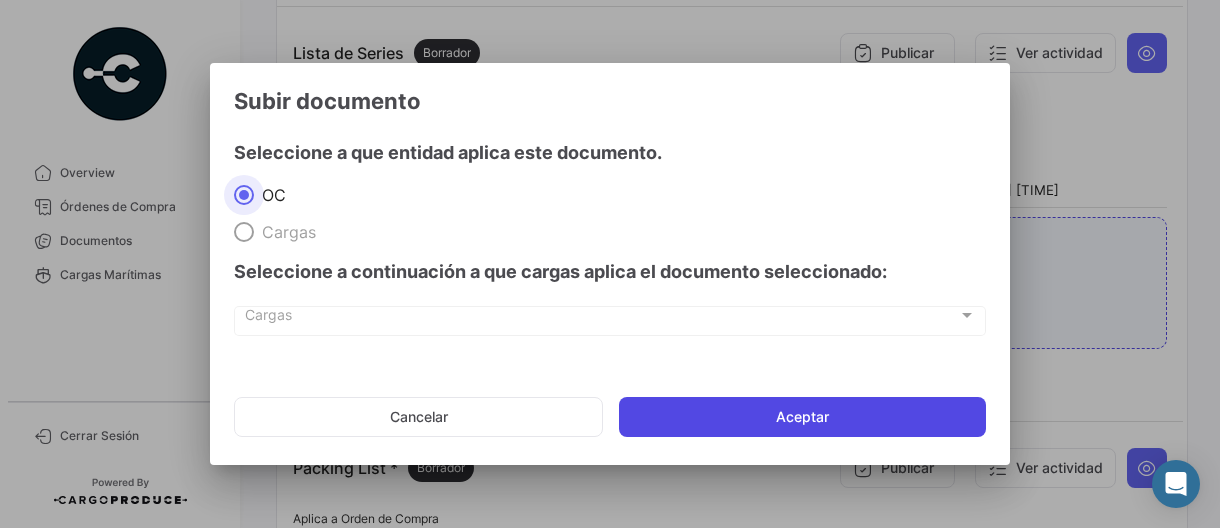 click on "Aceptar" 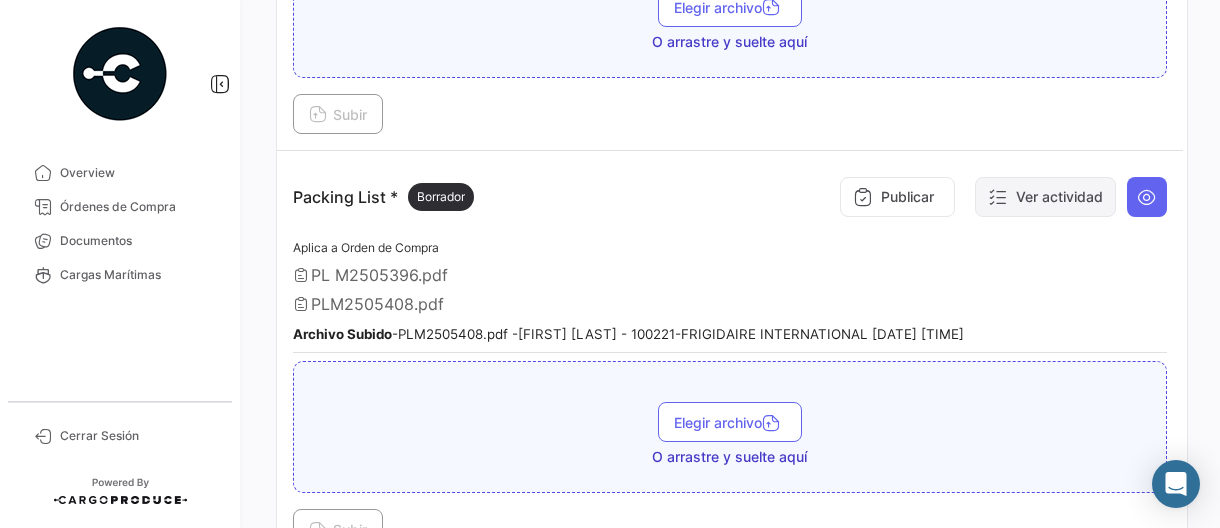 scroll, scrollTop: 2000, scrollLeft: 0, axis: vertical 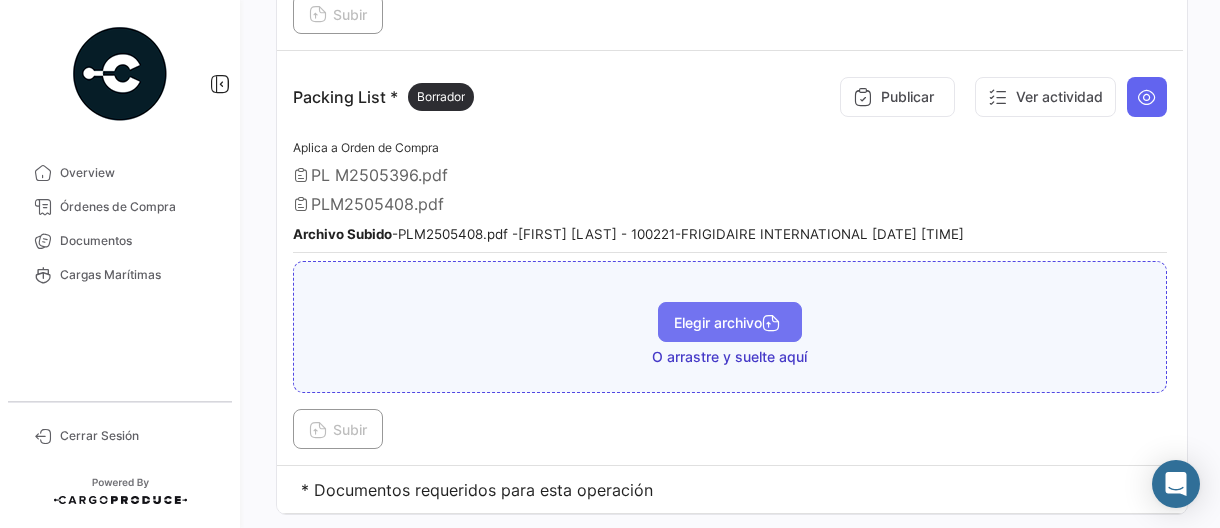 click on "Elegir archivo" at bounding box center (730, 322) 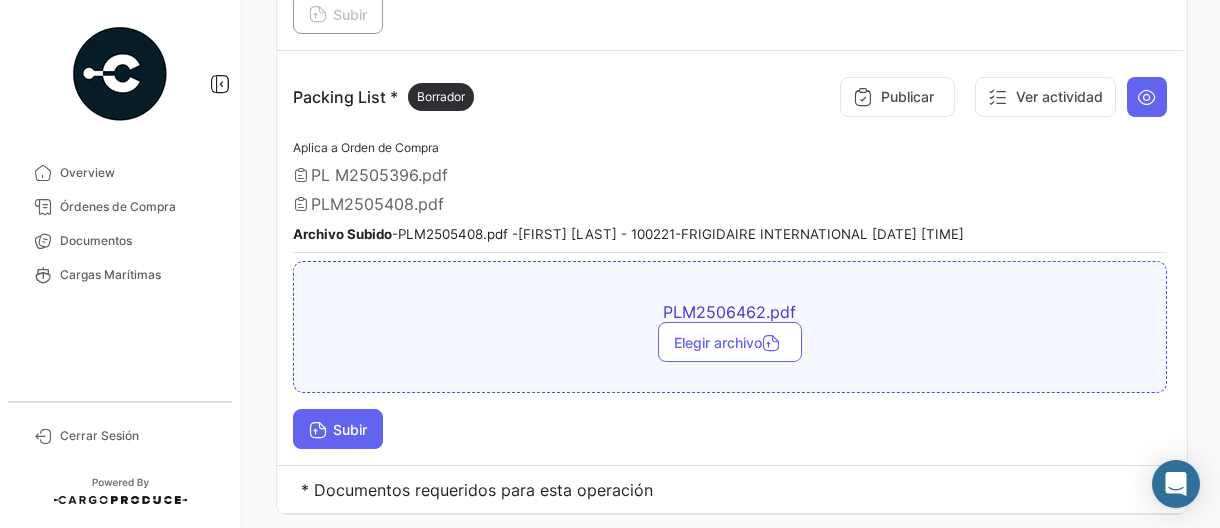 click on "Subir" at bounding box center [338, 429] 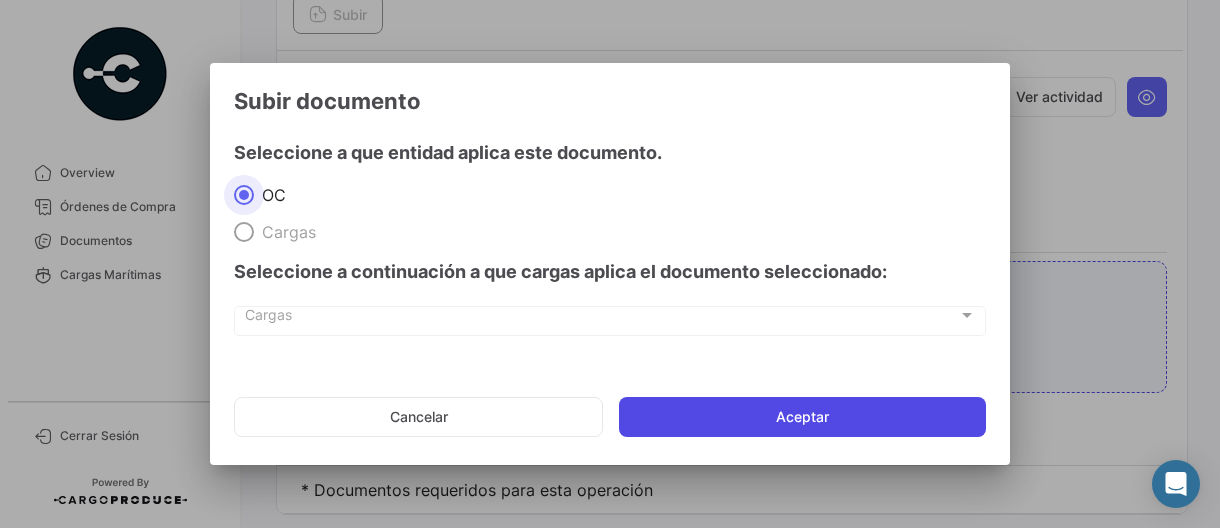 click on "Aceptar" 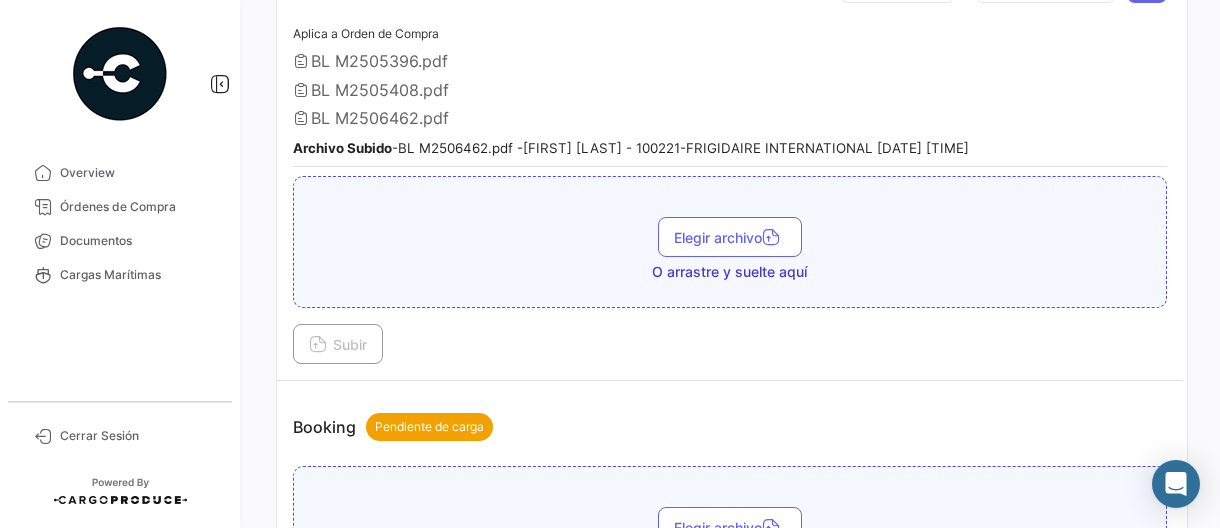 scroll, scrollTop: 570, scrollLeft: 0, axis: vertical 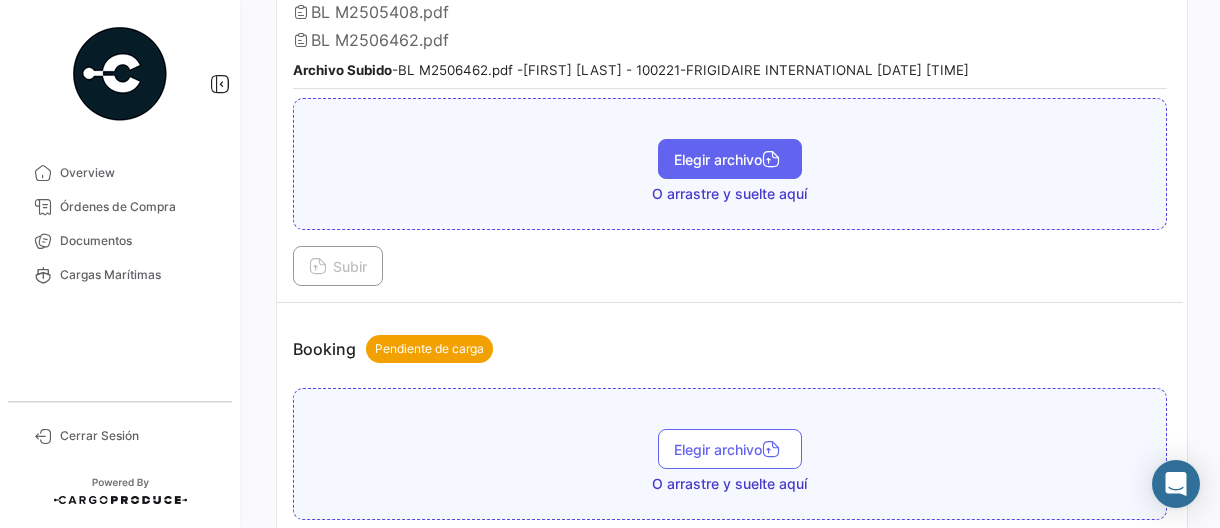 click on "Elegir archivo" at bounding box center (730, 159) 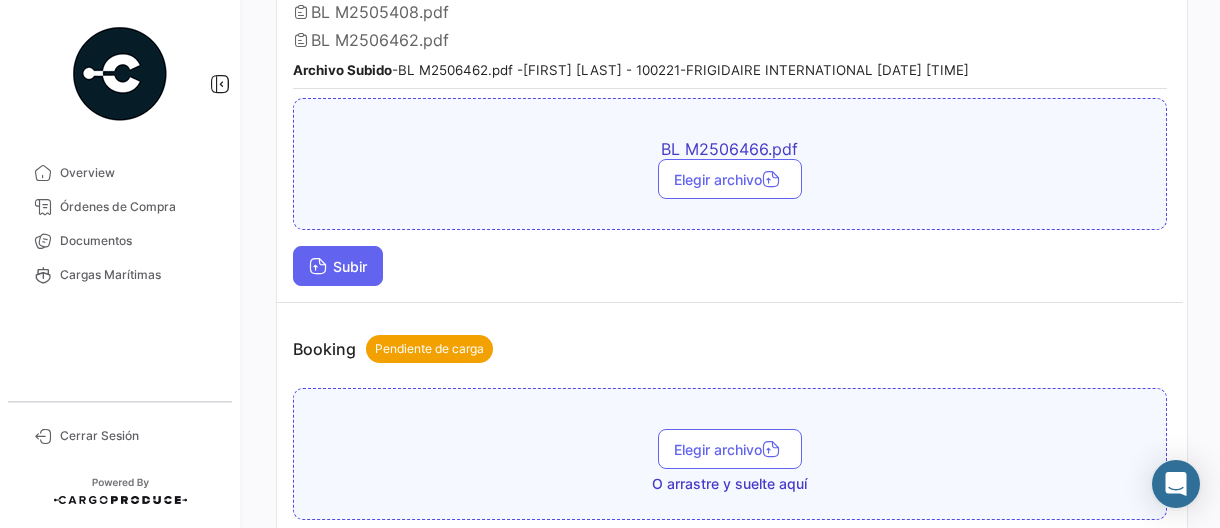 click on "Subir" at bounding box center [338, 266] 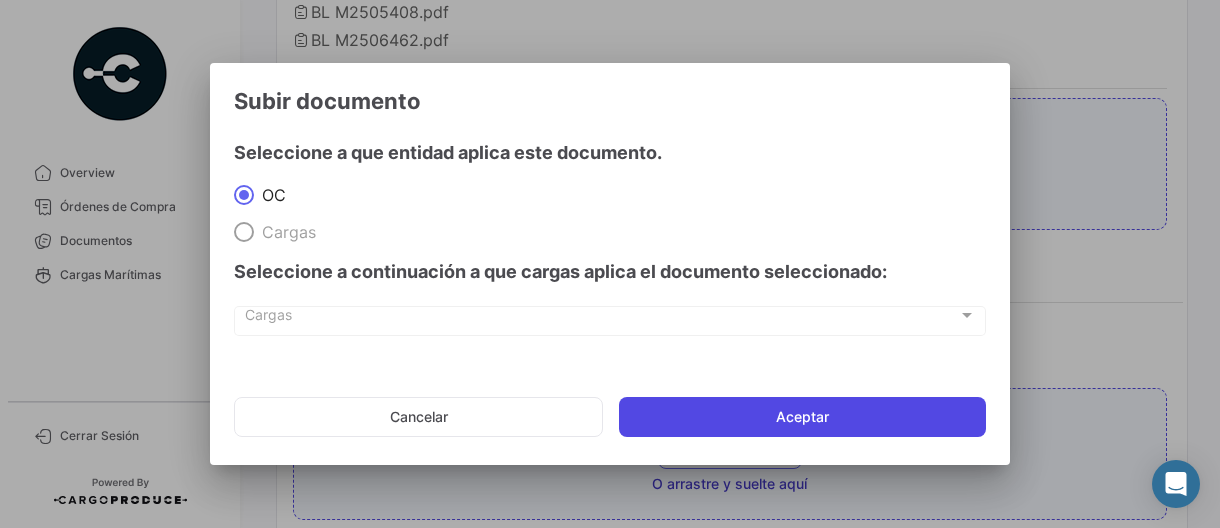 click on "Aceptar" 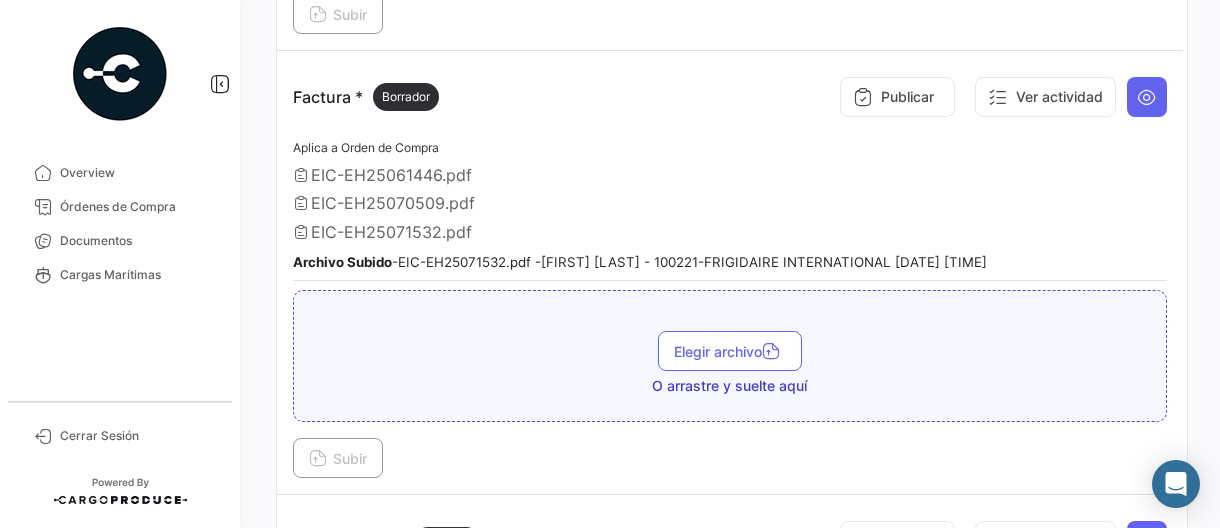 scroll, scrollTop: 1170, scrollLeft: 0, axis: vertical 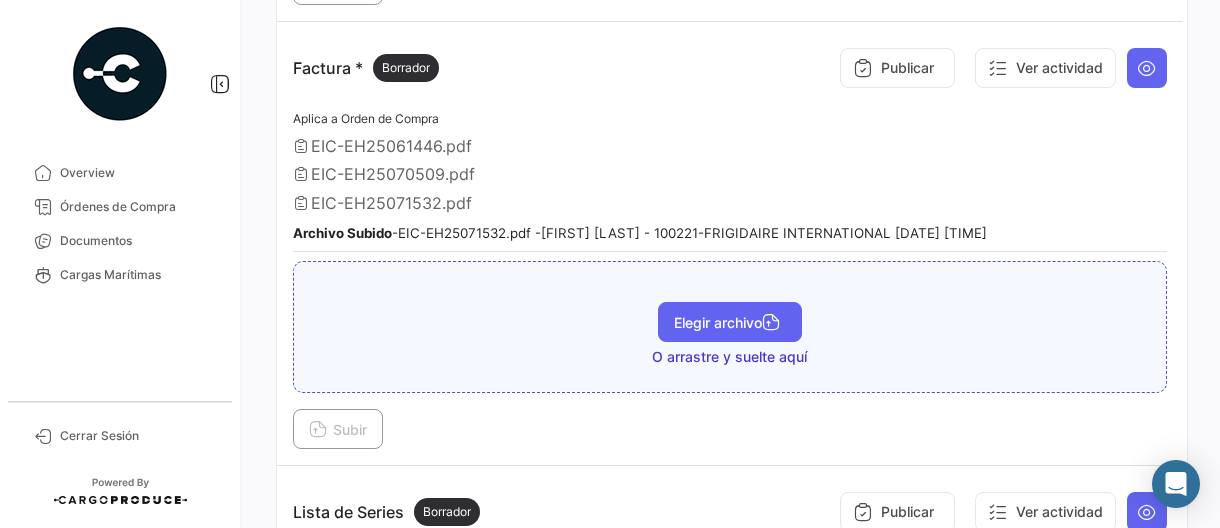 click on "Elegir archivo" at bounding box center [730, 322] 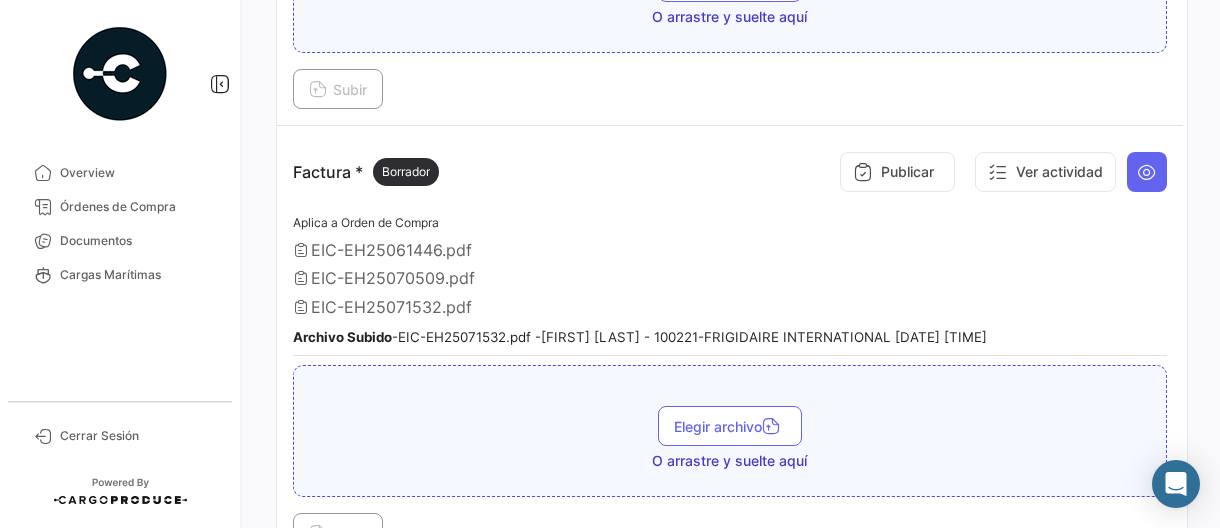scroll, scrollTop: 1070, scrollLeft: 0, axis: vertical 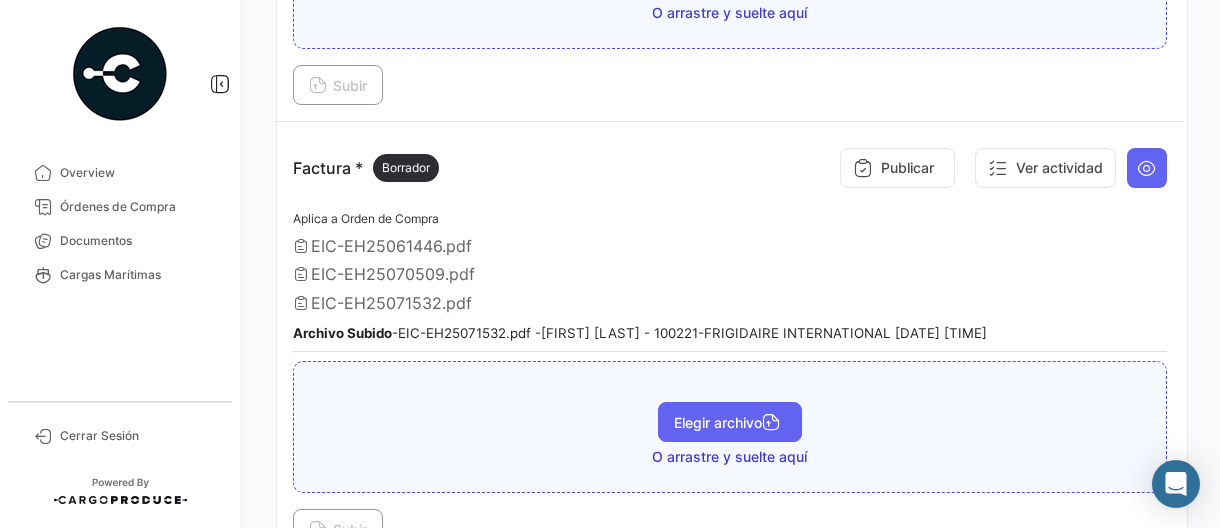 click on "Elegir archivo" at bounding box center (730, 422) 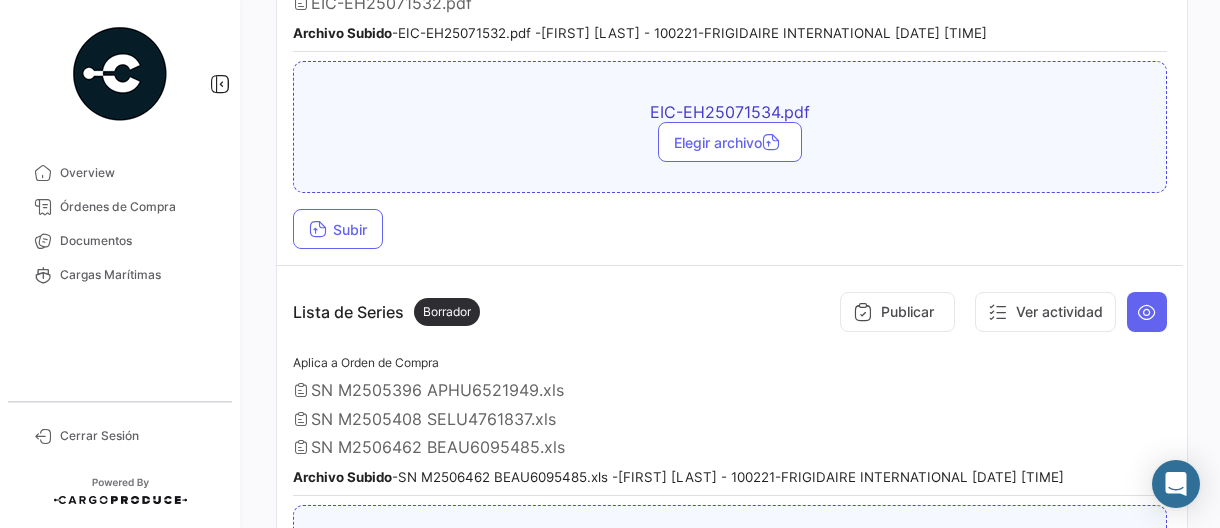 scroll, scrollTop: 1370, scrollLeft: 0, axis: vertical 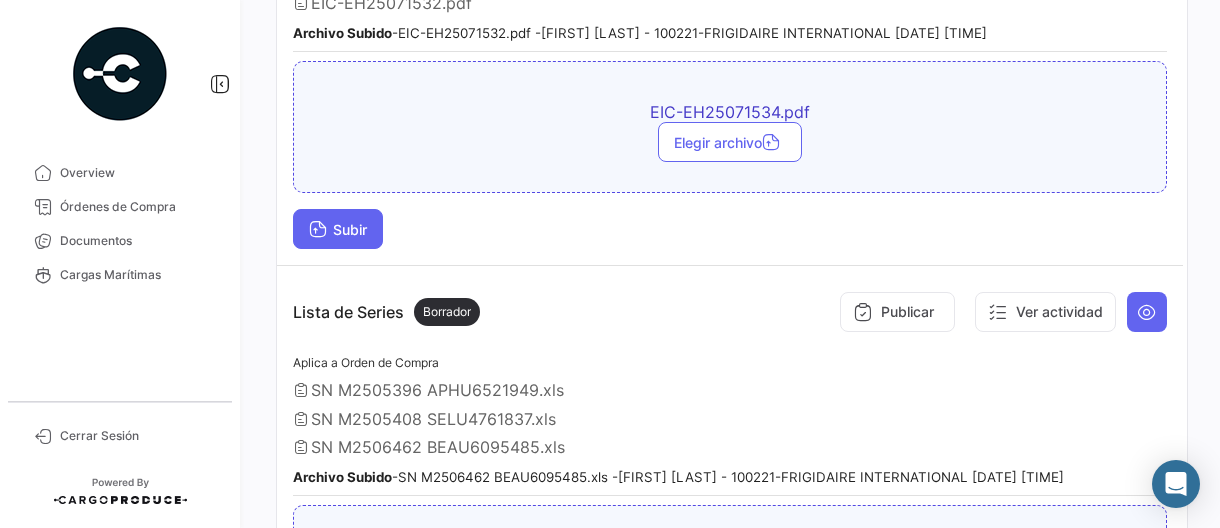 click on "Subir" at bounding box center [338, 229] 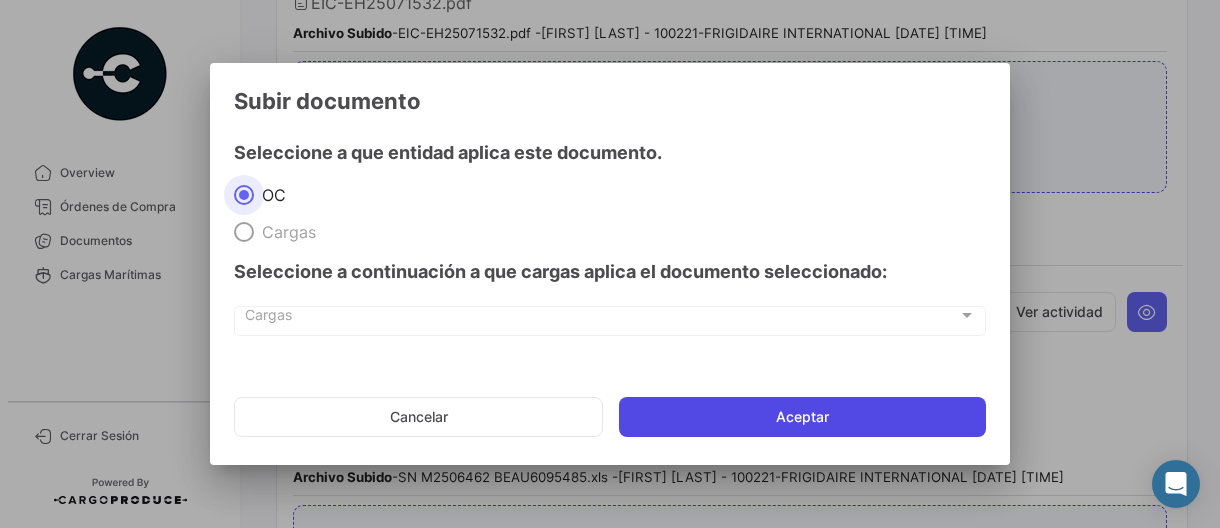 click on "Aceptar" 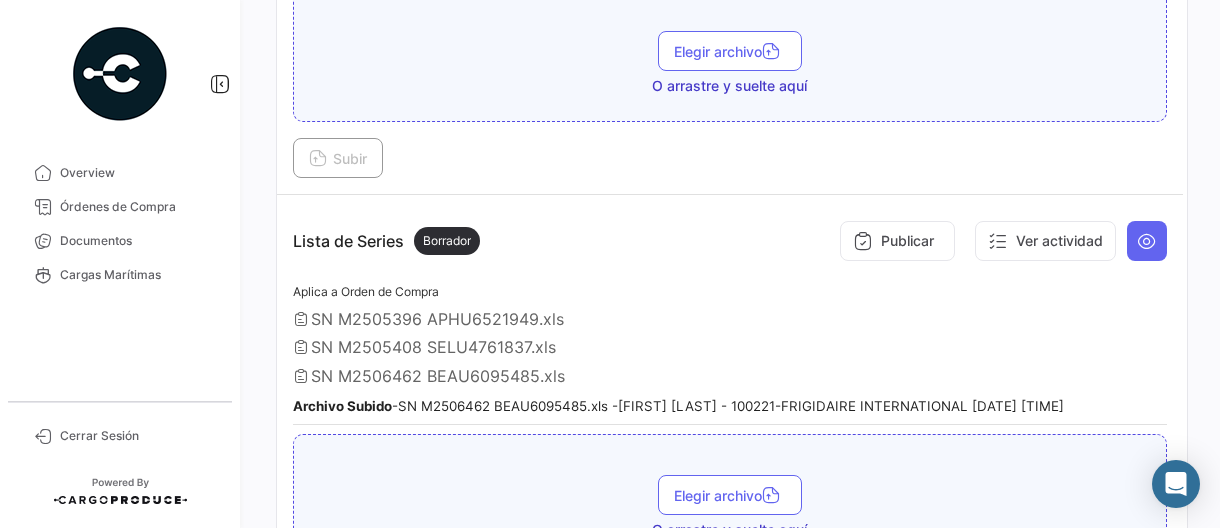 scroll, scrollTop: 1570, scrollLeft: 0, axis: vertical 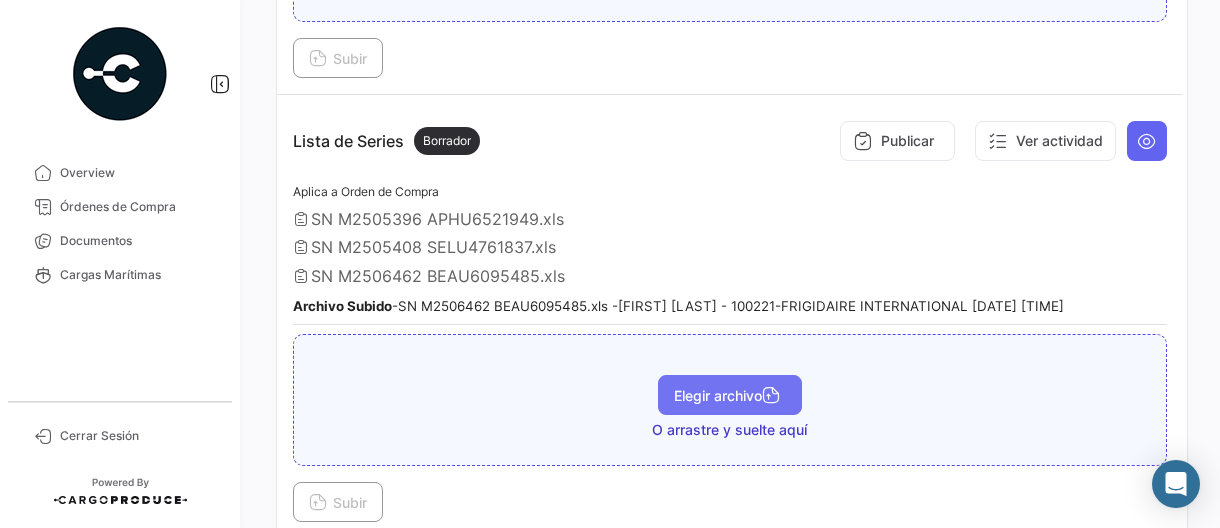 click on "Elegir archivo" at bounding box center (730, 395) 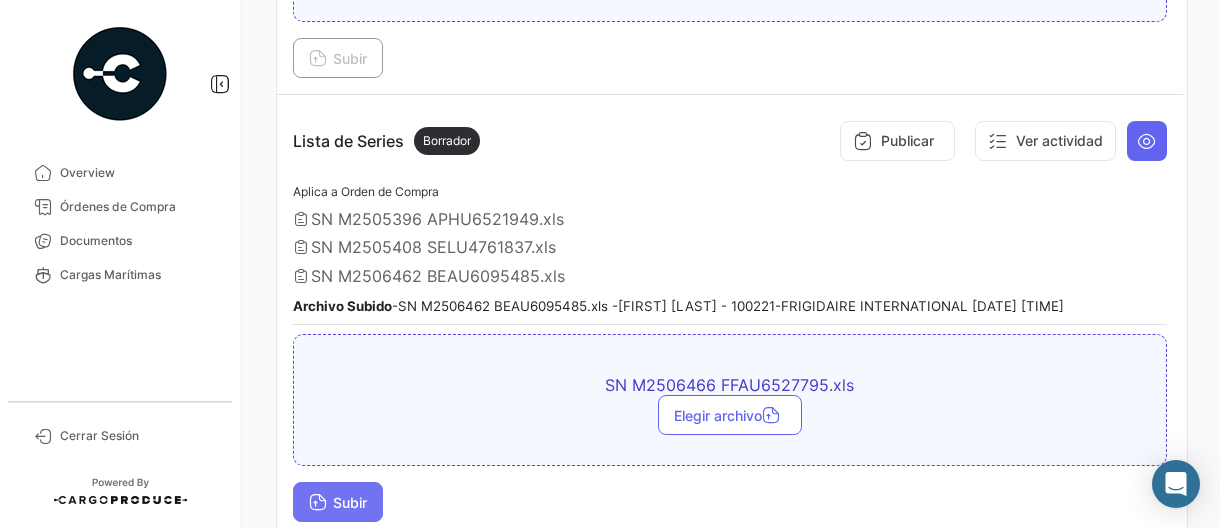 click on "Subir" at bounding box center [338, 502] 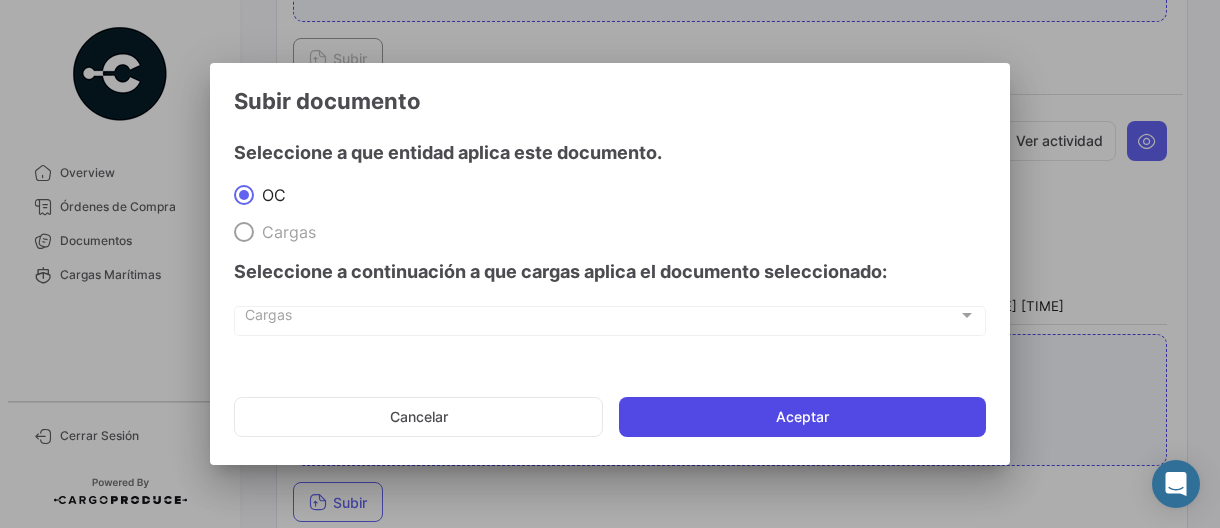 click on "Aceptar" 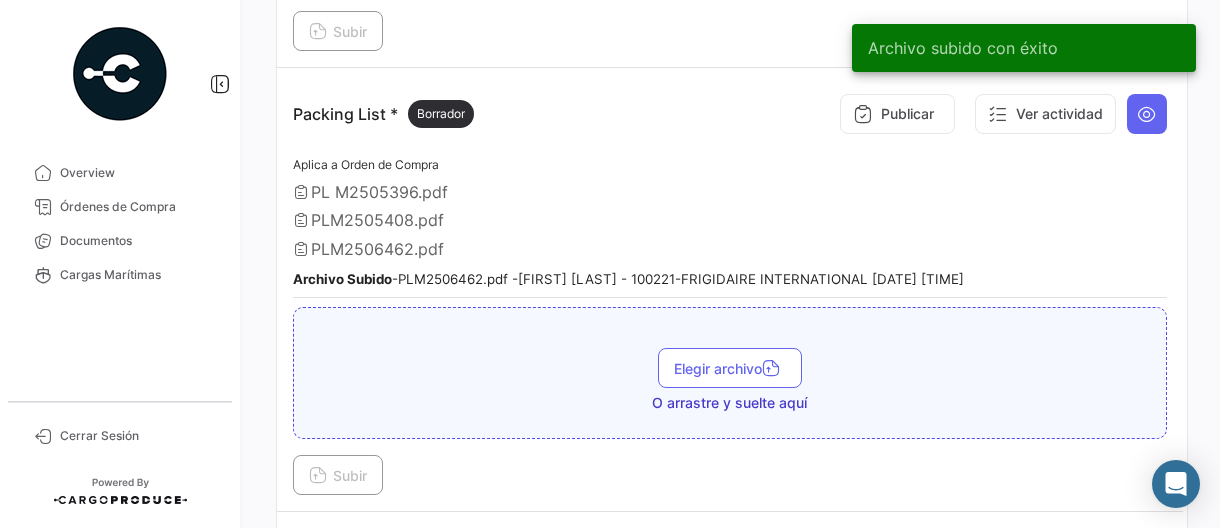 scroll, scrollTop: 2154, scrollLeft: 0, axis: vertical 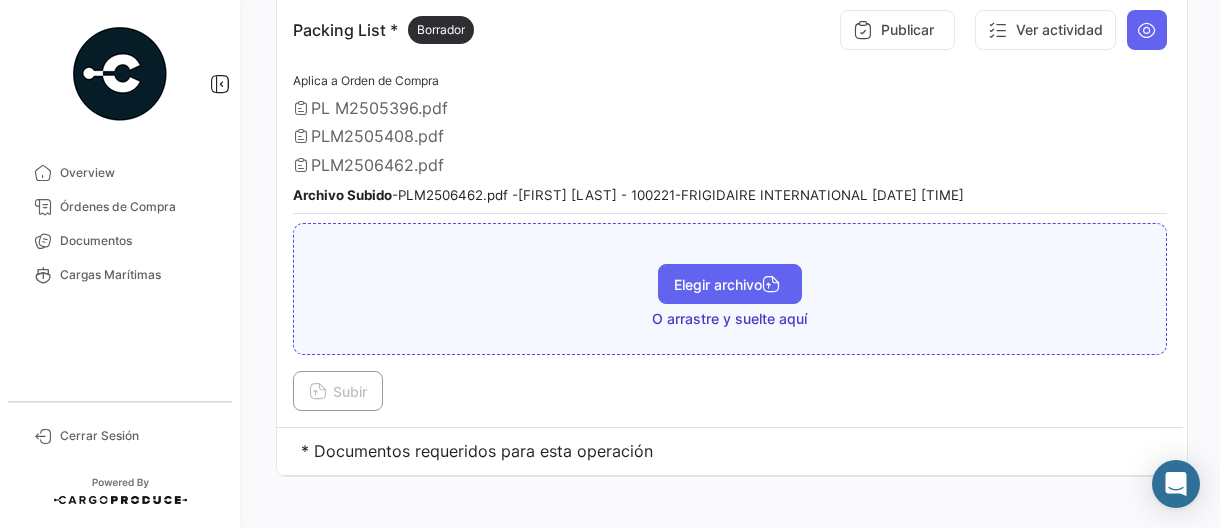click on "Elegir archivo" at bounding box center [730, 284] 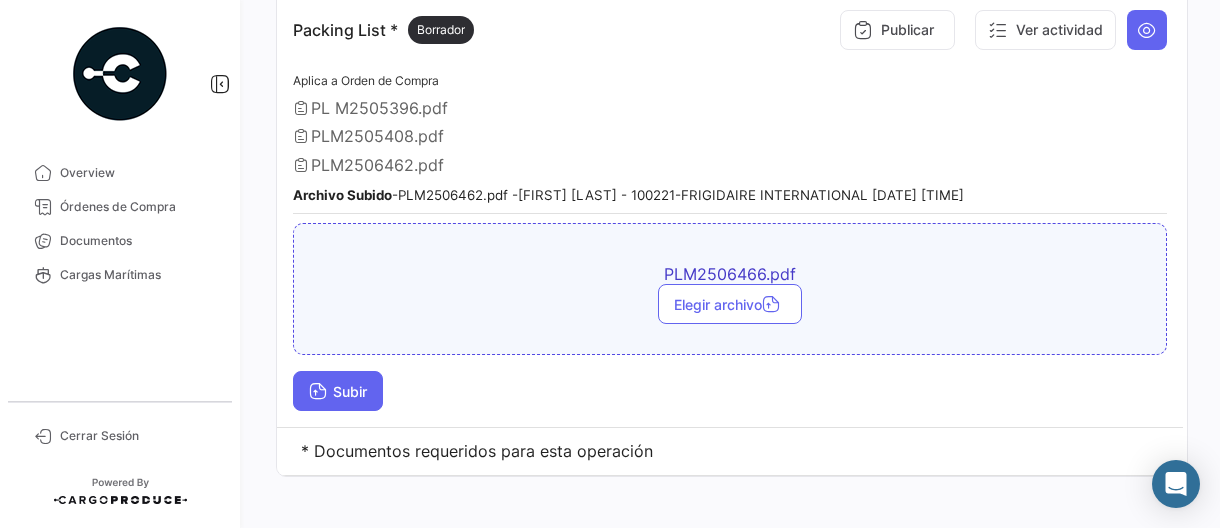 click on "Subir" at bounding box center [338, 391] 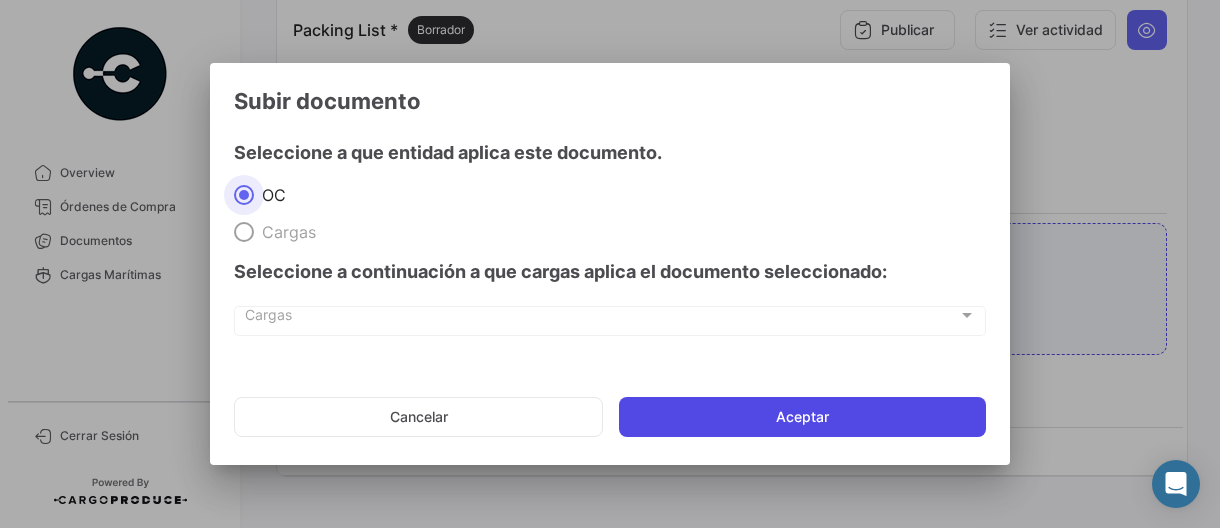 click on "Aceptar" 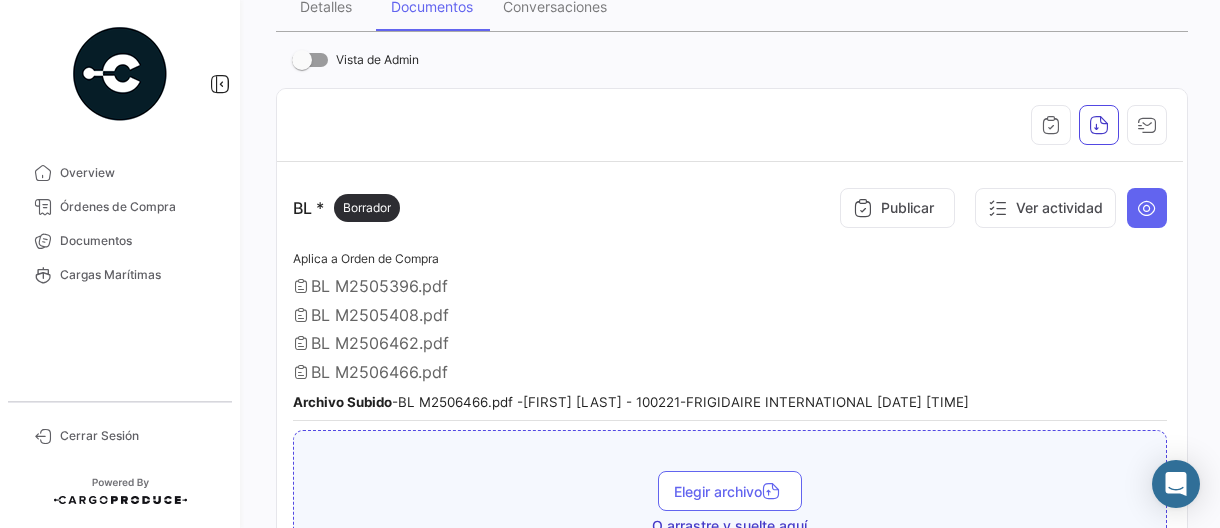 scroll, scrollTop: 400, scrollLeft: 0, axis: vertical 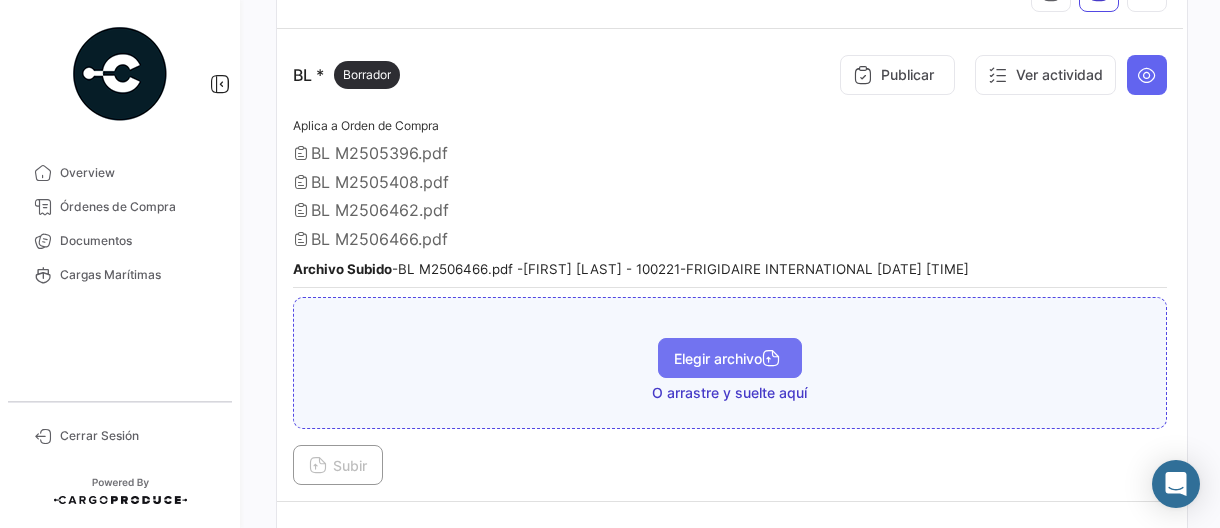 click on "Elegir archivo" at bounding box center [730, 358] 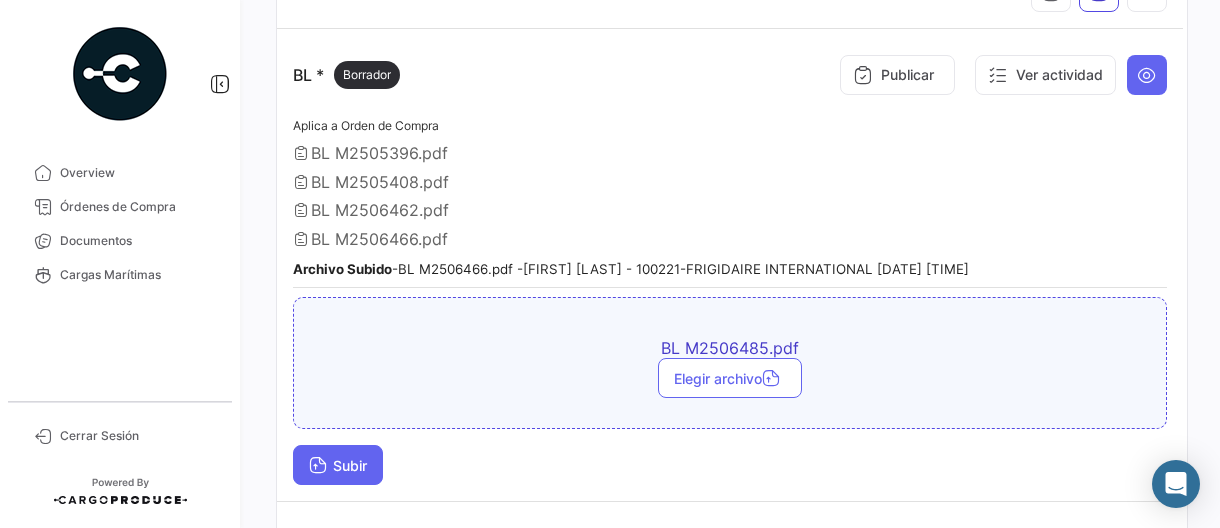 click on "Subir" at bounding box center [338, 465] 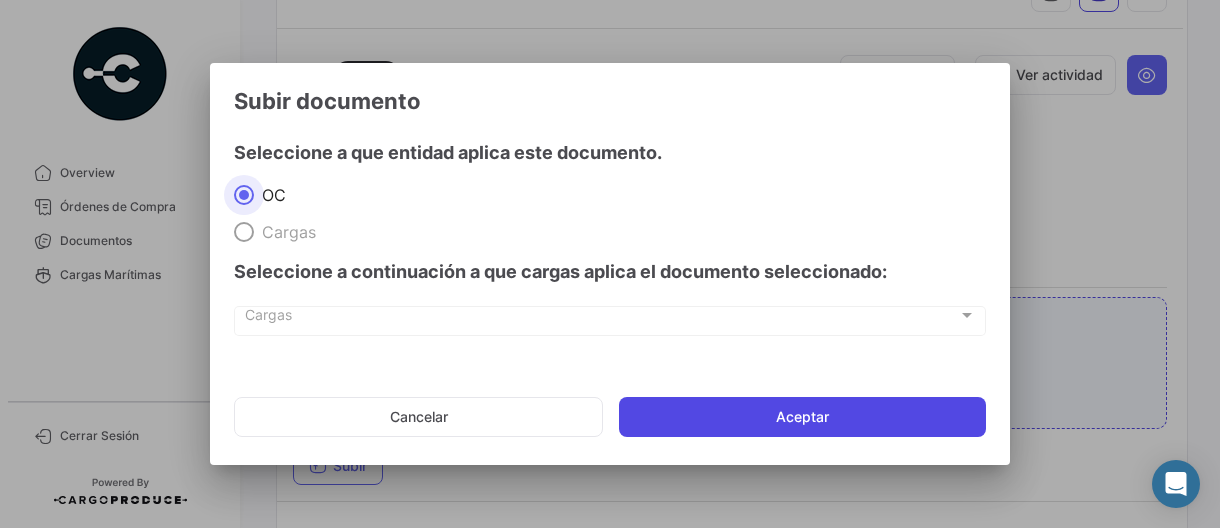 click on "Aceptar" 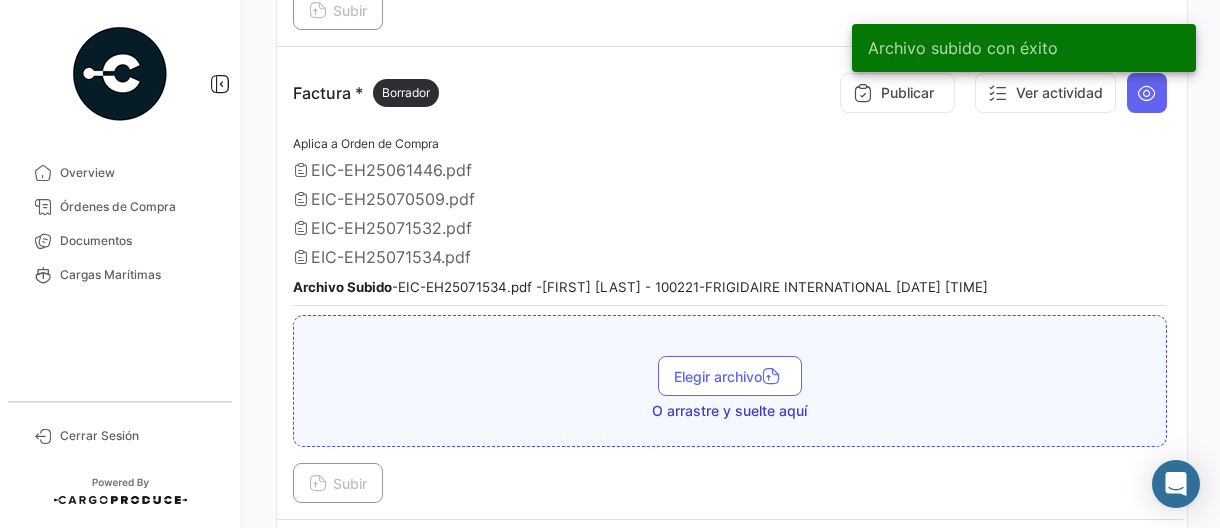 scroll, scrollTop: 1200, scrollLeft: 0, axis: vertical 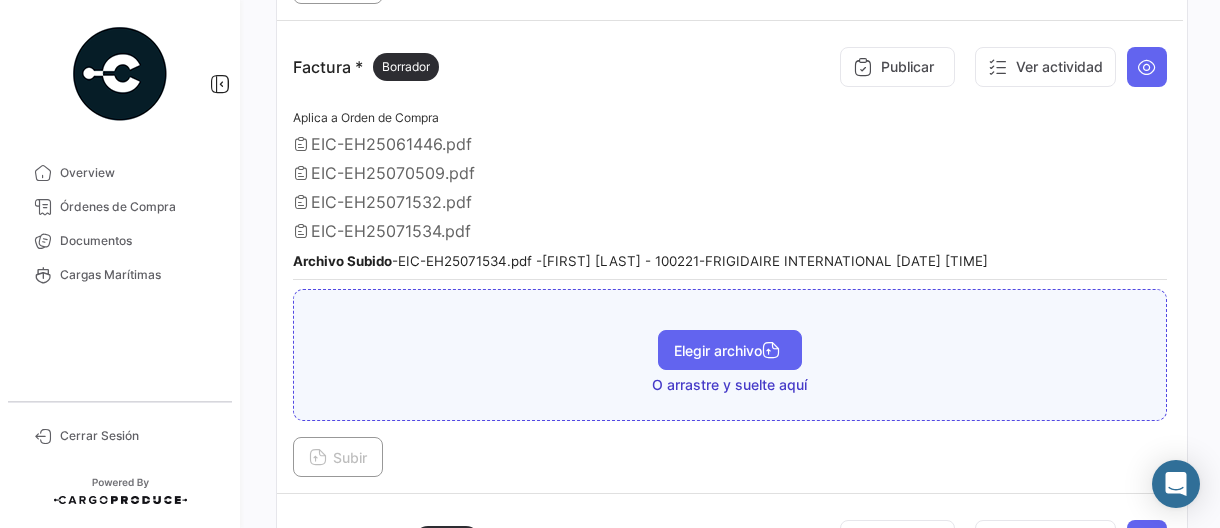 click on "Elegir archivo" at bounding box center (730, 350) 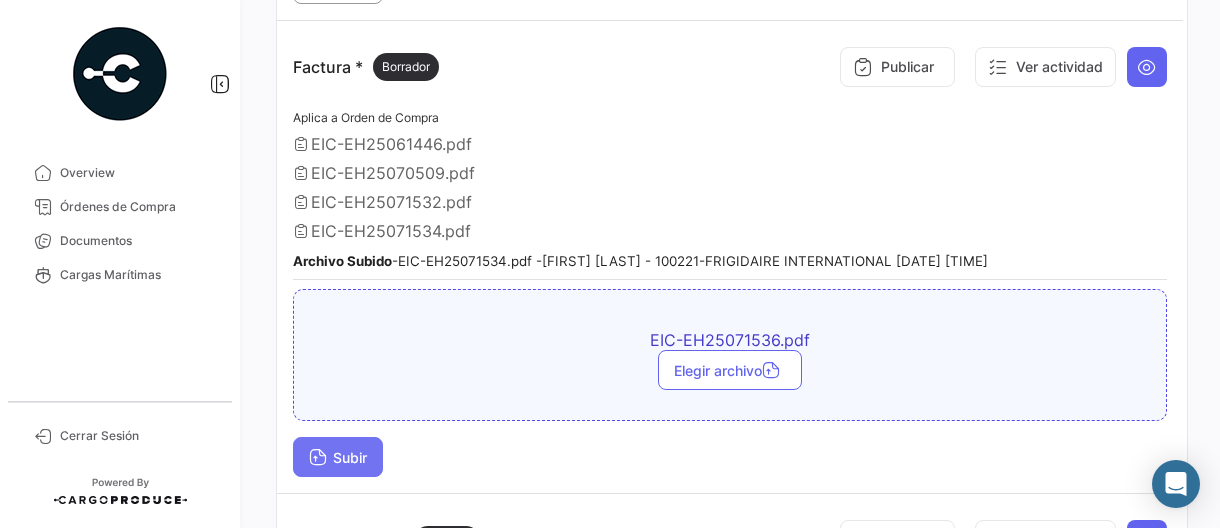 click on "Subir" at bounding box center [338, 457] 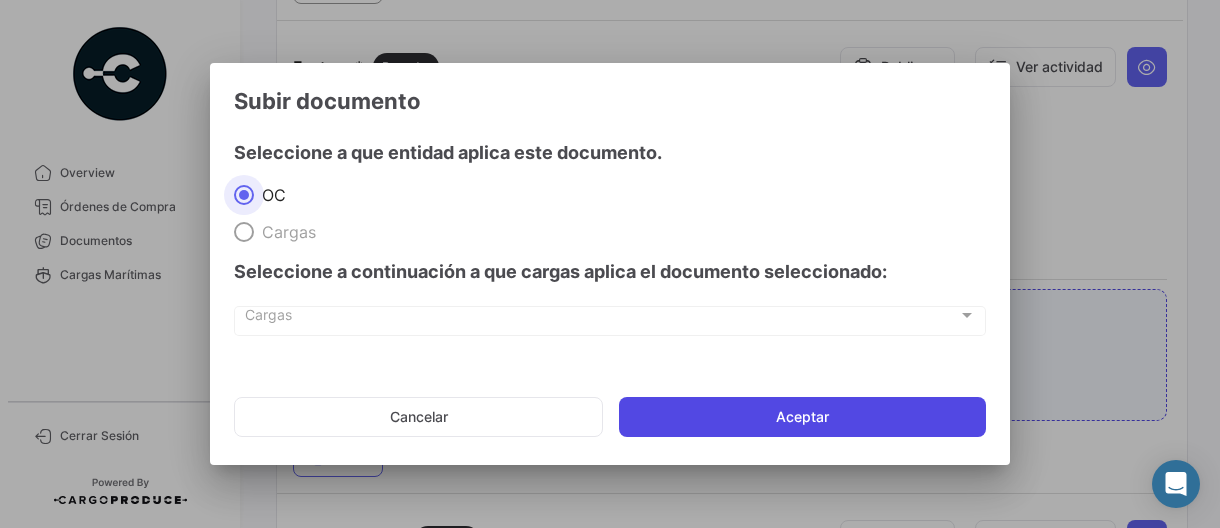 click on "Aceptar" 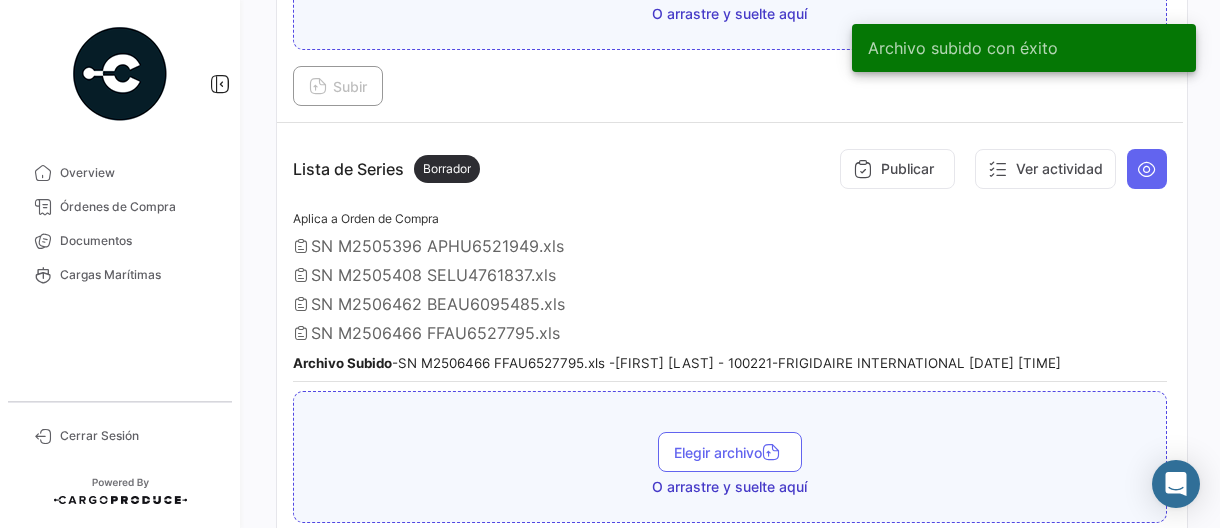 scroll, scrollTop: 1700, scrollLeft: 0, axis: vertical 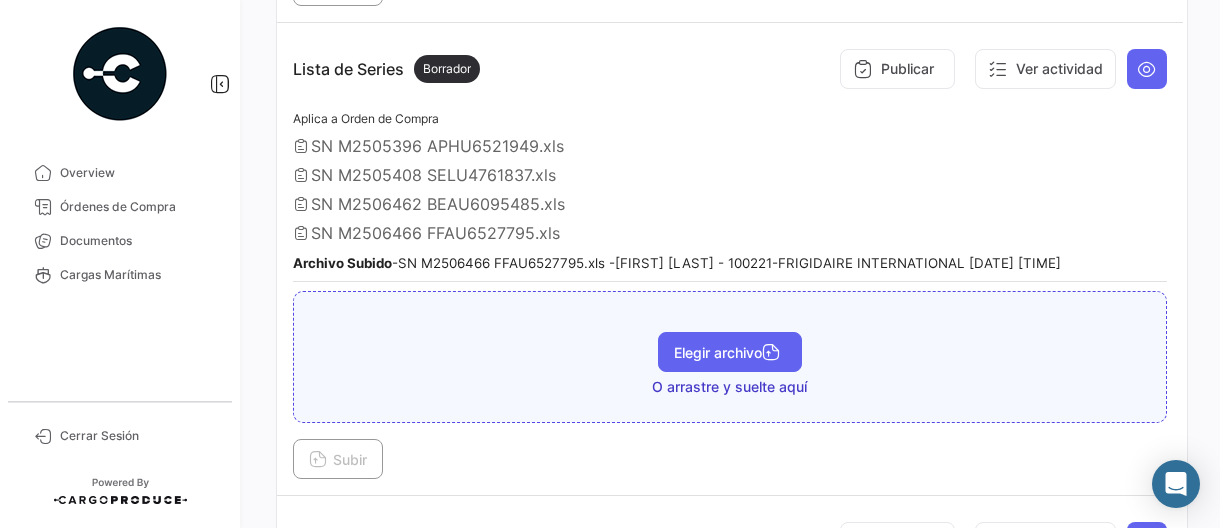 click on "Elegir archivo" at bounding box center [730, 352] 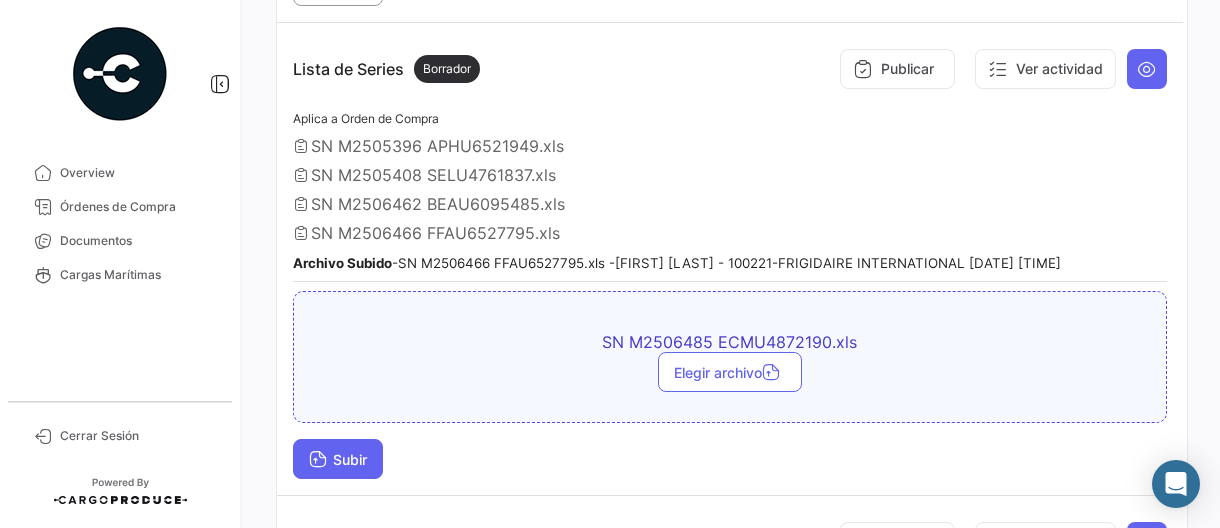 click on "Subir" at bounding box center [338, 459] 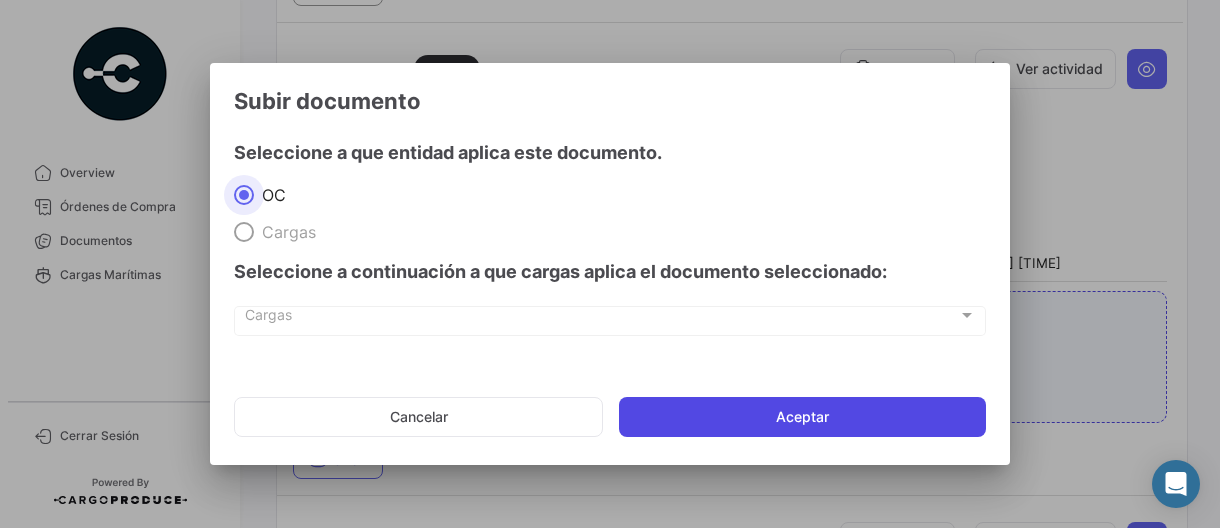 click on "Aceptar" 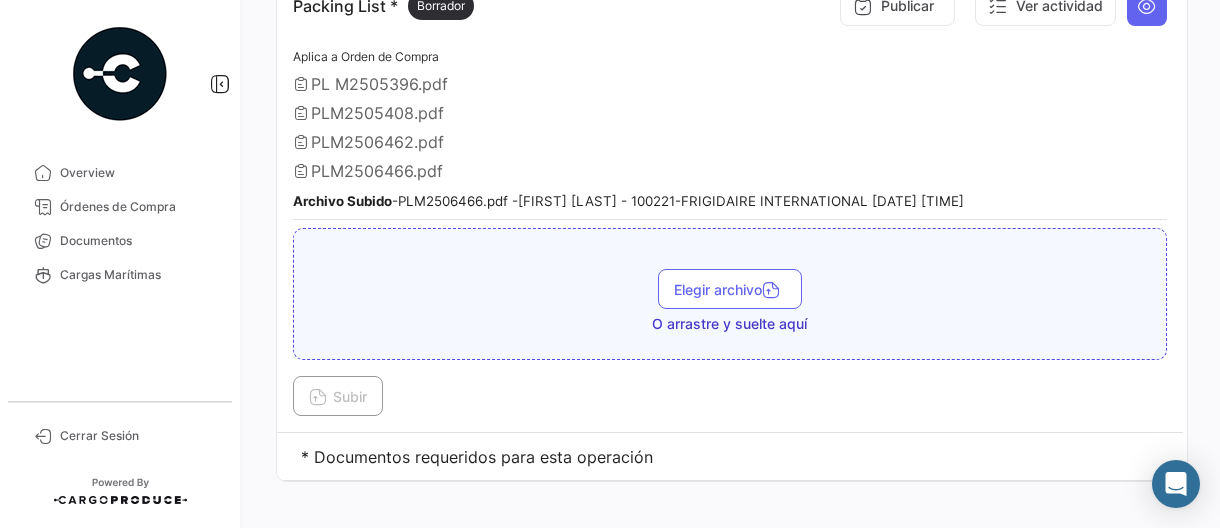scroll, scrollTop: 2267, scrollLeft: 0, axis: vertical 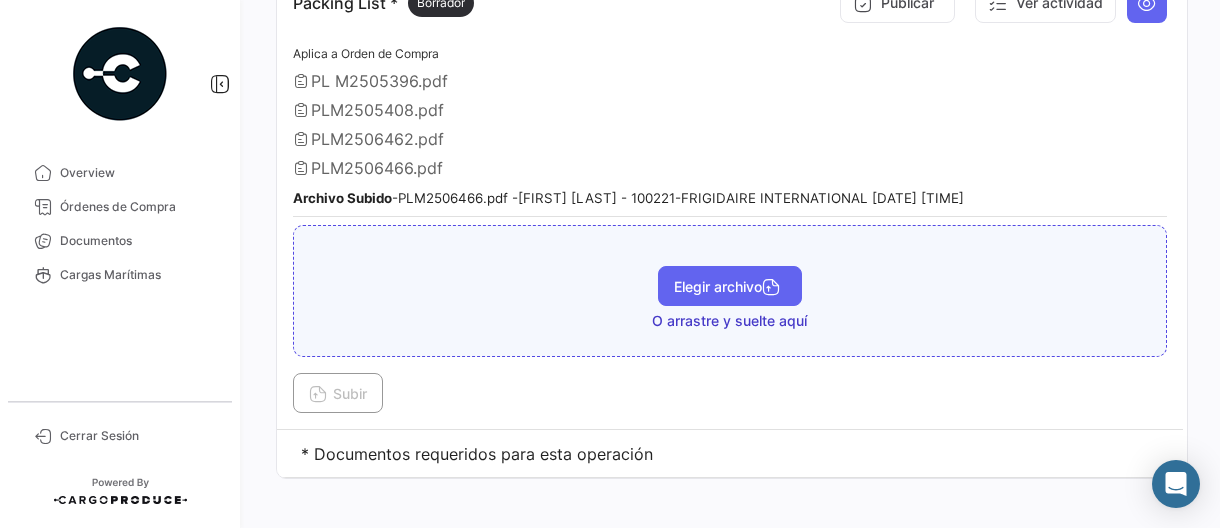 click on "Elegir archivo" at bounding box center [730, 286] 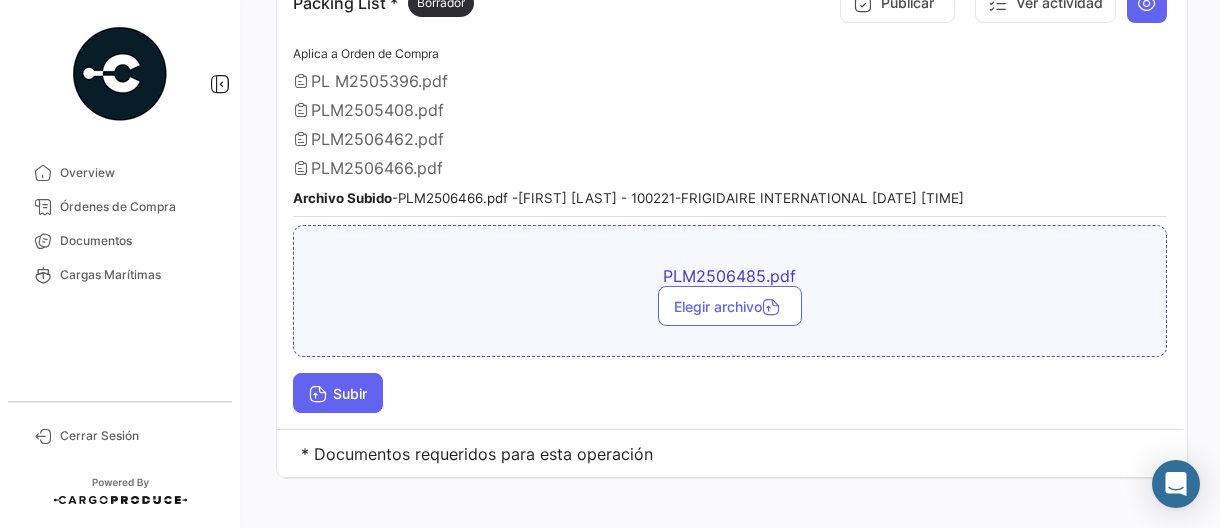 click at bounding box center (318, 396) 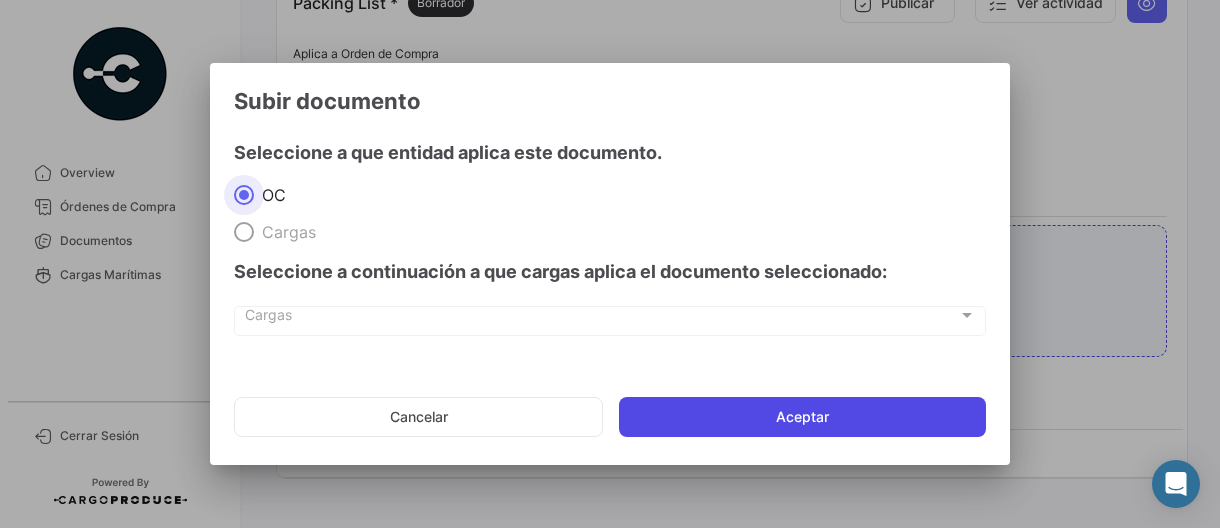 click on "Aceptar" 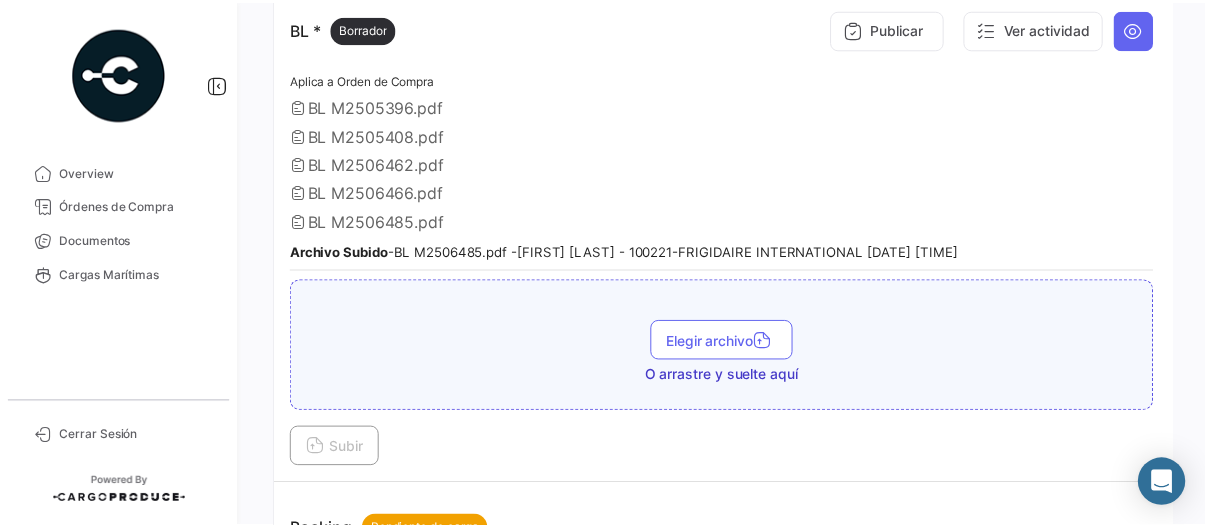 scroll, scrollTop: 0, scrollLeft: 0, axis: both 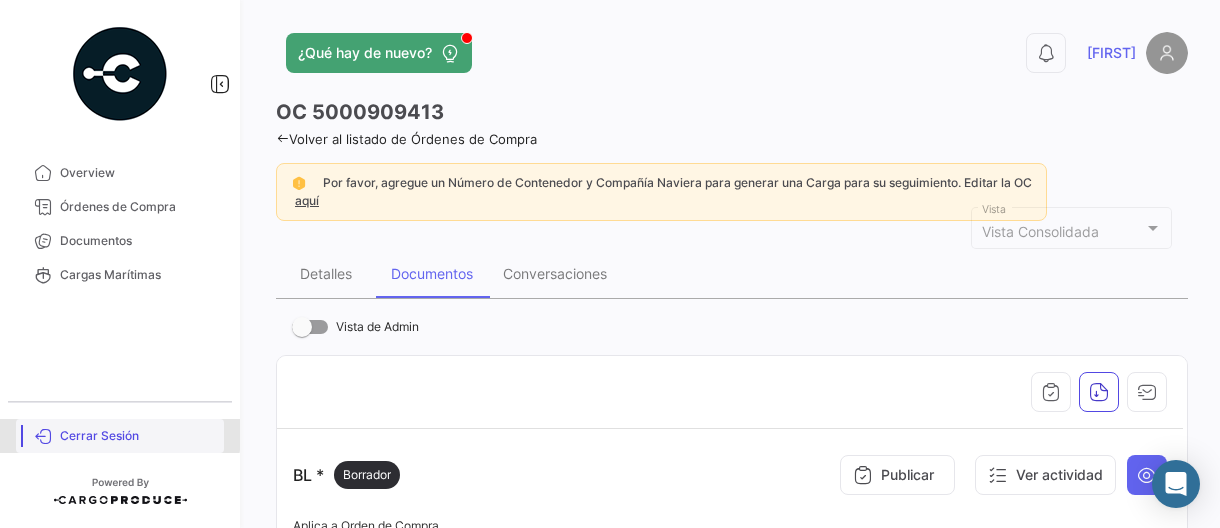click on "Cerrar Sesión" at bounding box center [138, 436] 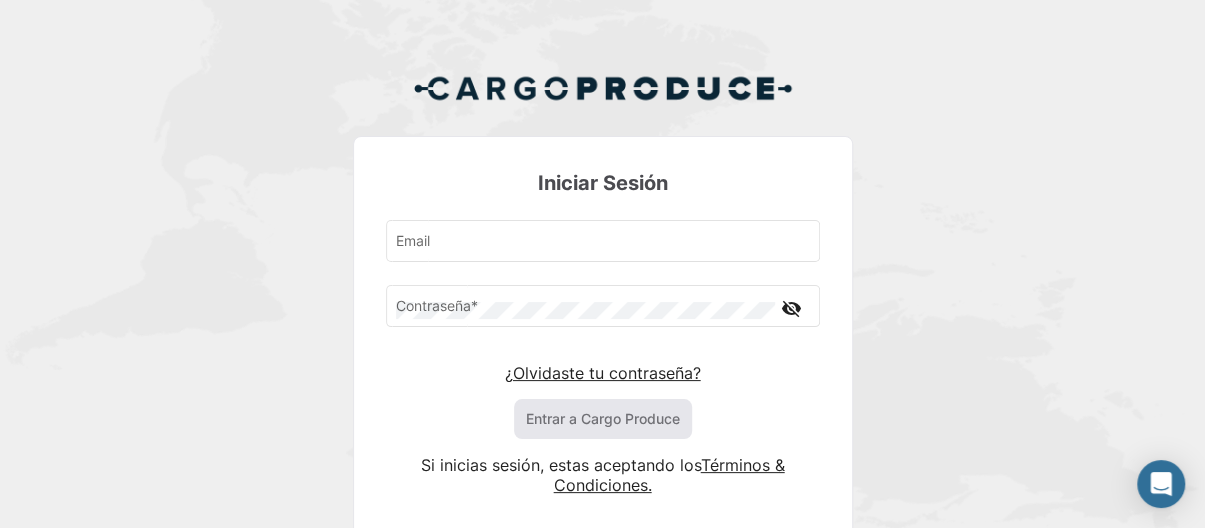 type on "[EMAIL]" 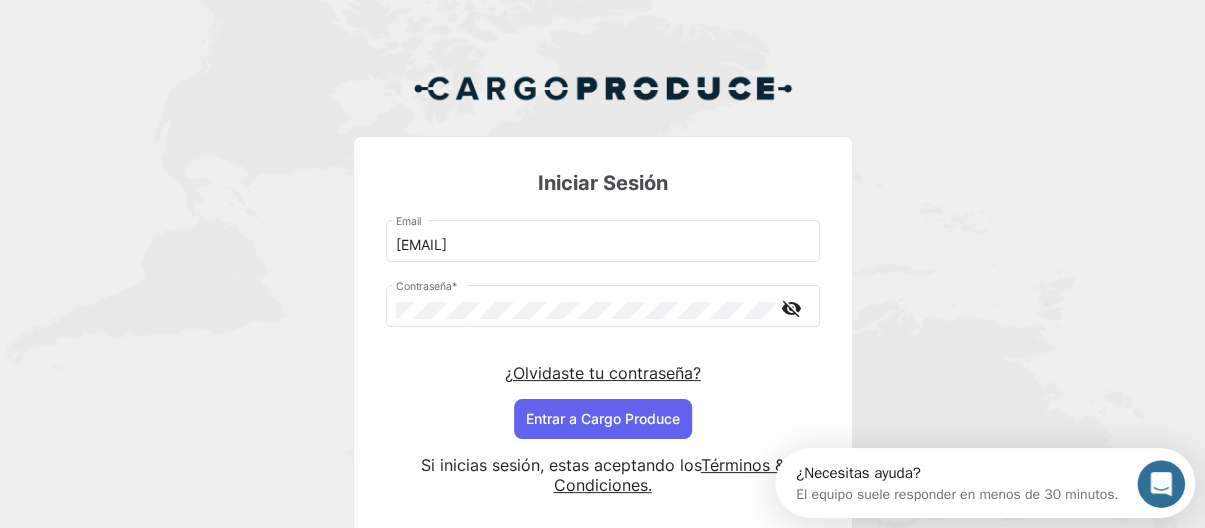 scroll, scrollTop: 0, scrollLeft: 0, axis: both 